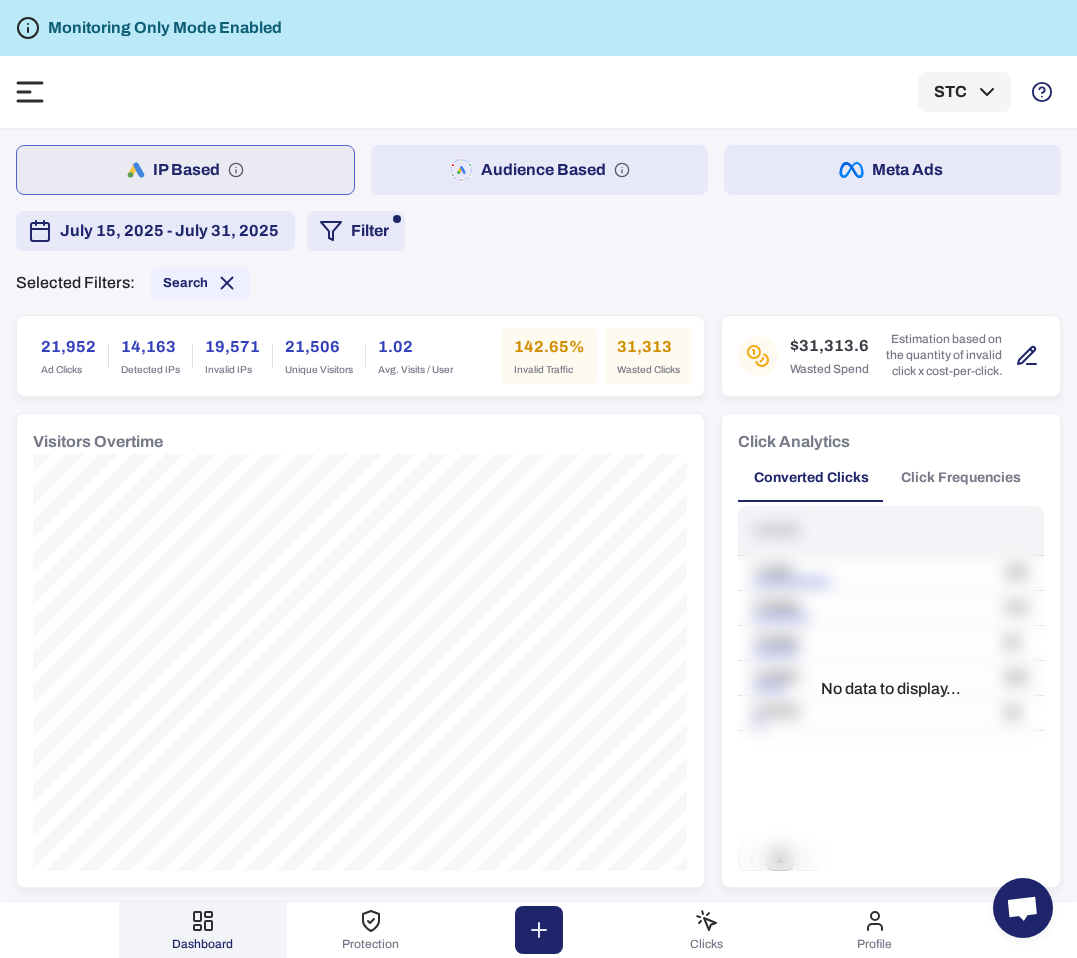 scroll, scrollTop: 0, scrollLeft: 0, axis: both 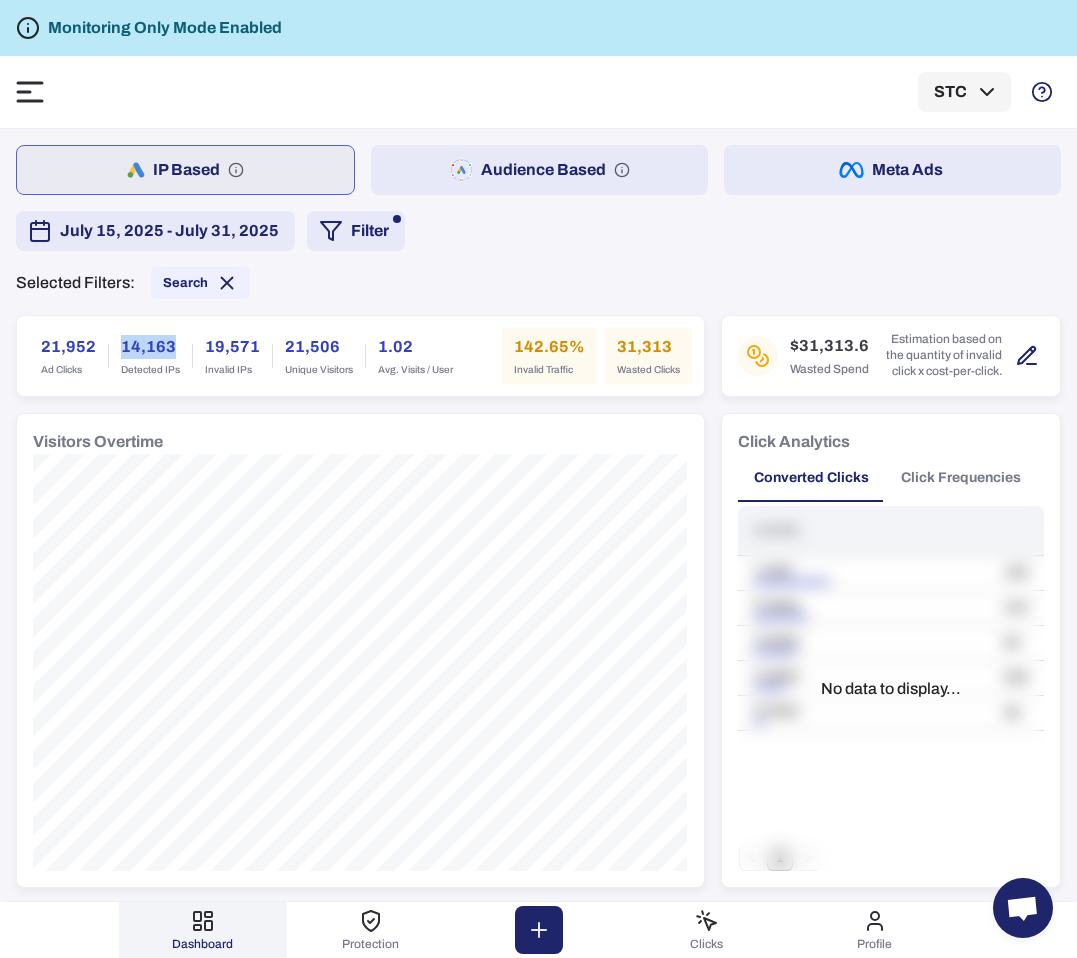 click on "14,163" at bounding box center [150, 347] 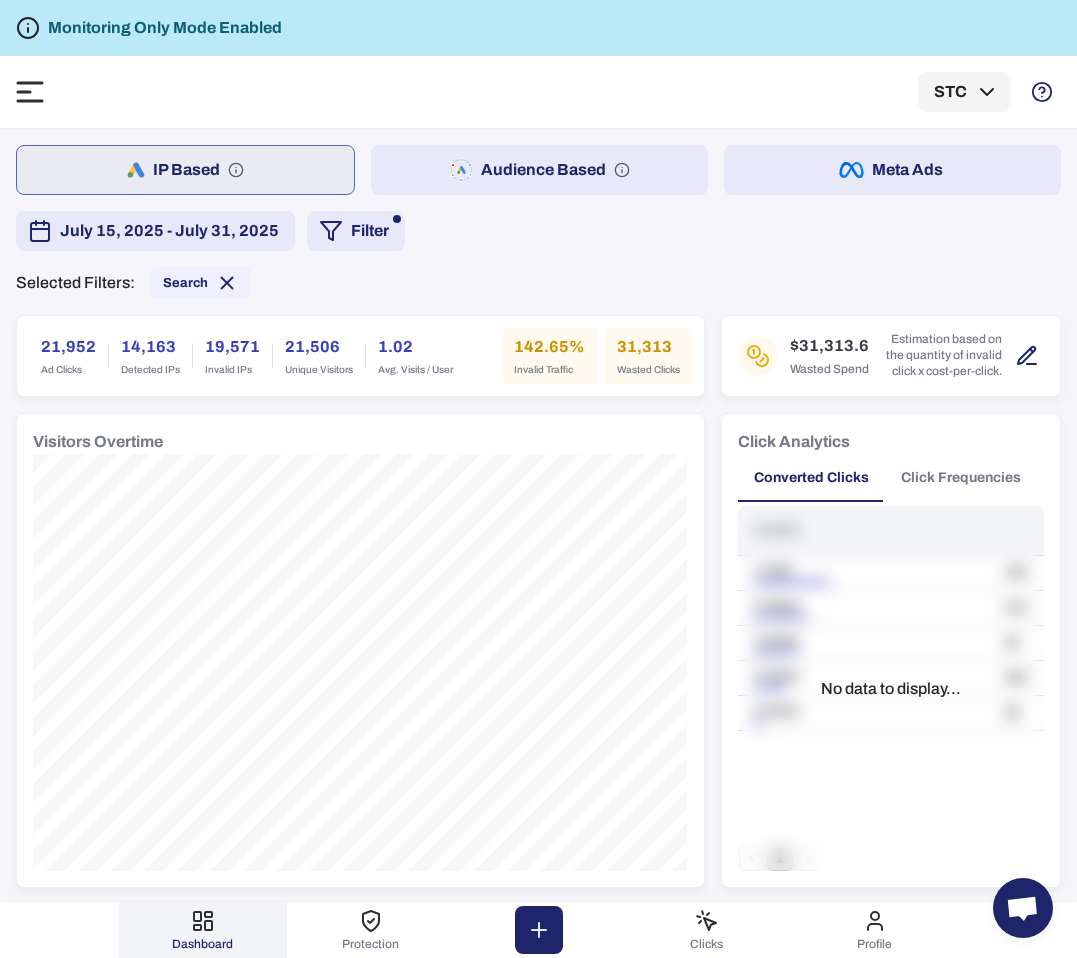 click on "Invalid IPs" at bounding box center [232, 370] 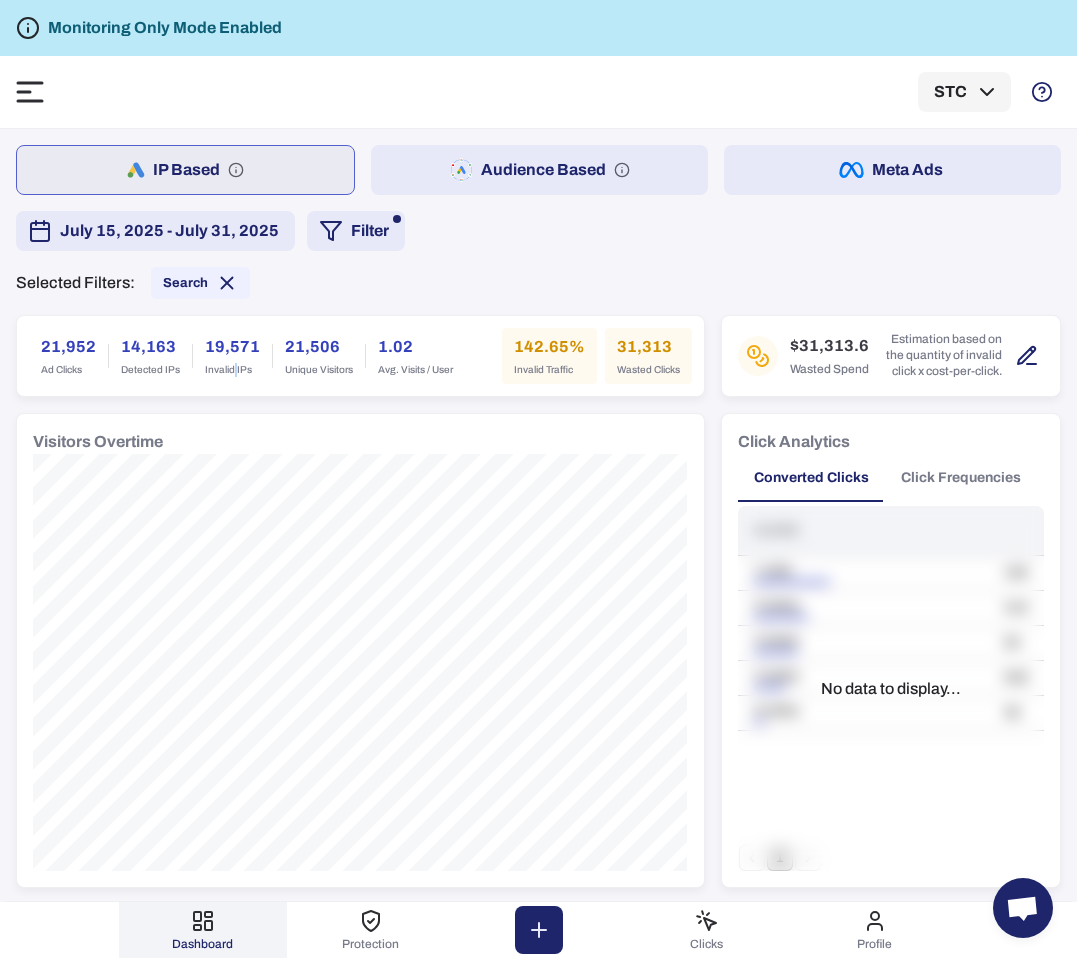 click on "Invalid IPs" at bounding box center [232, 370] 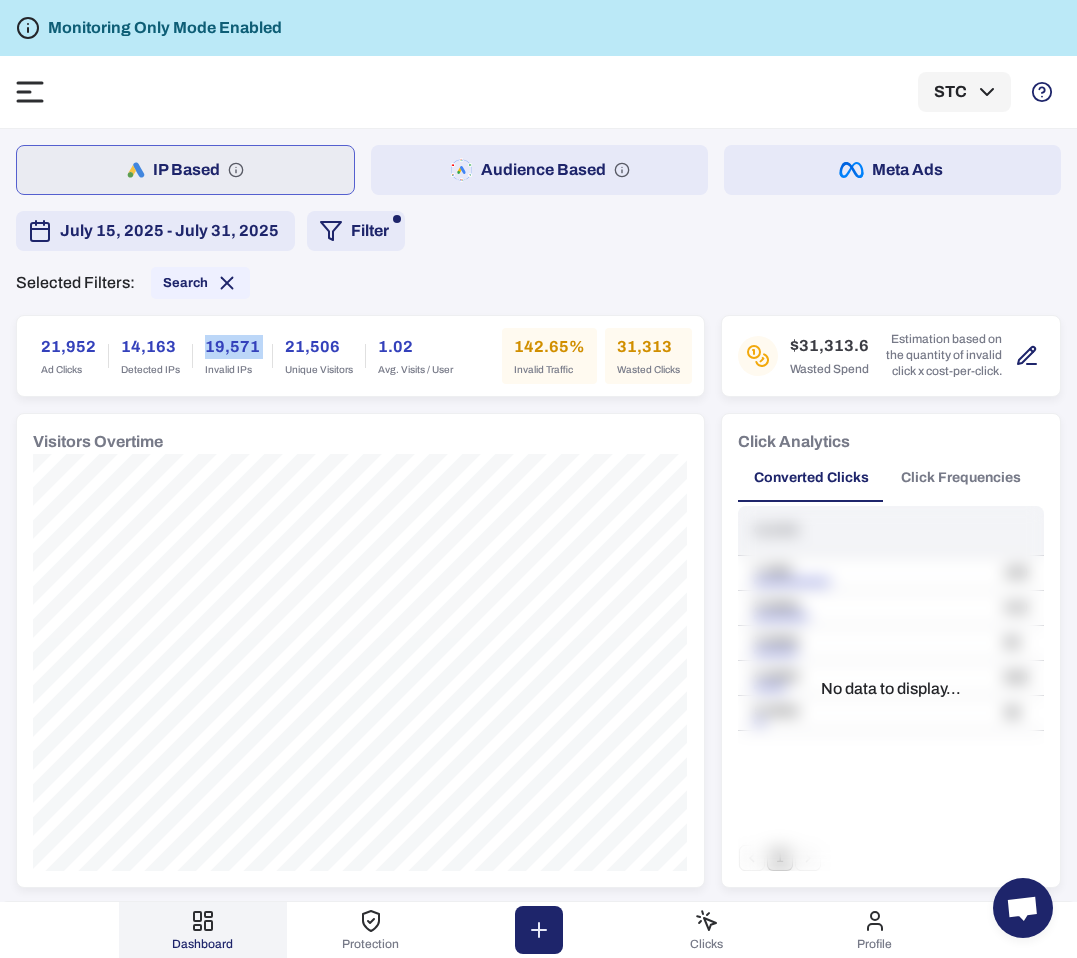 click on "Invalid IPs" at bounding box center [232, 370] 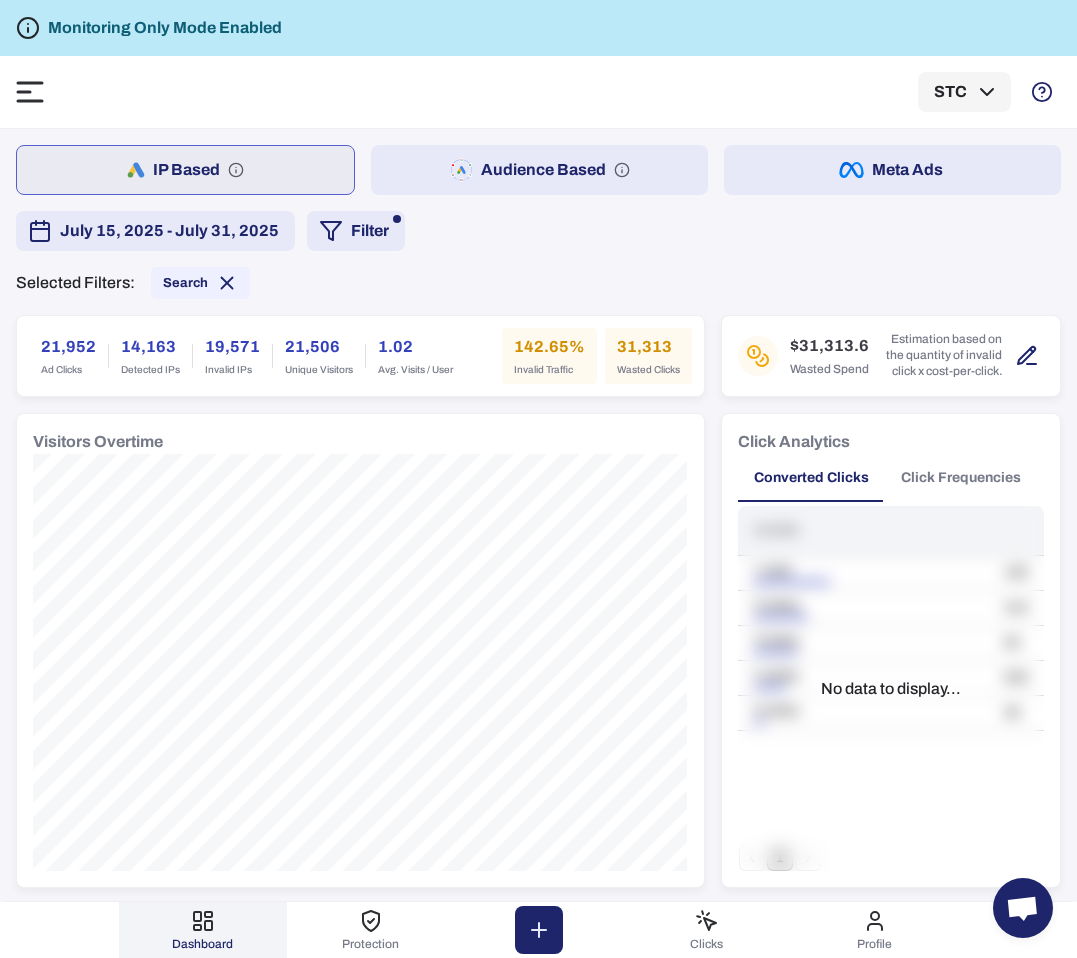click on "19,571 Invalid IPs" at bounding box center [232, 356] 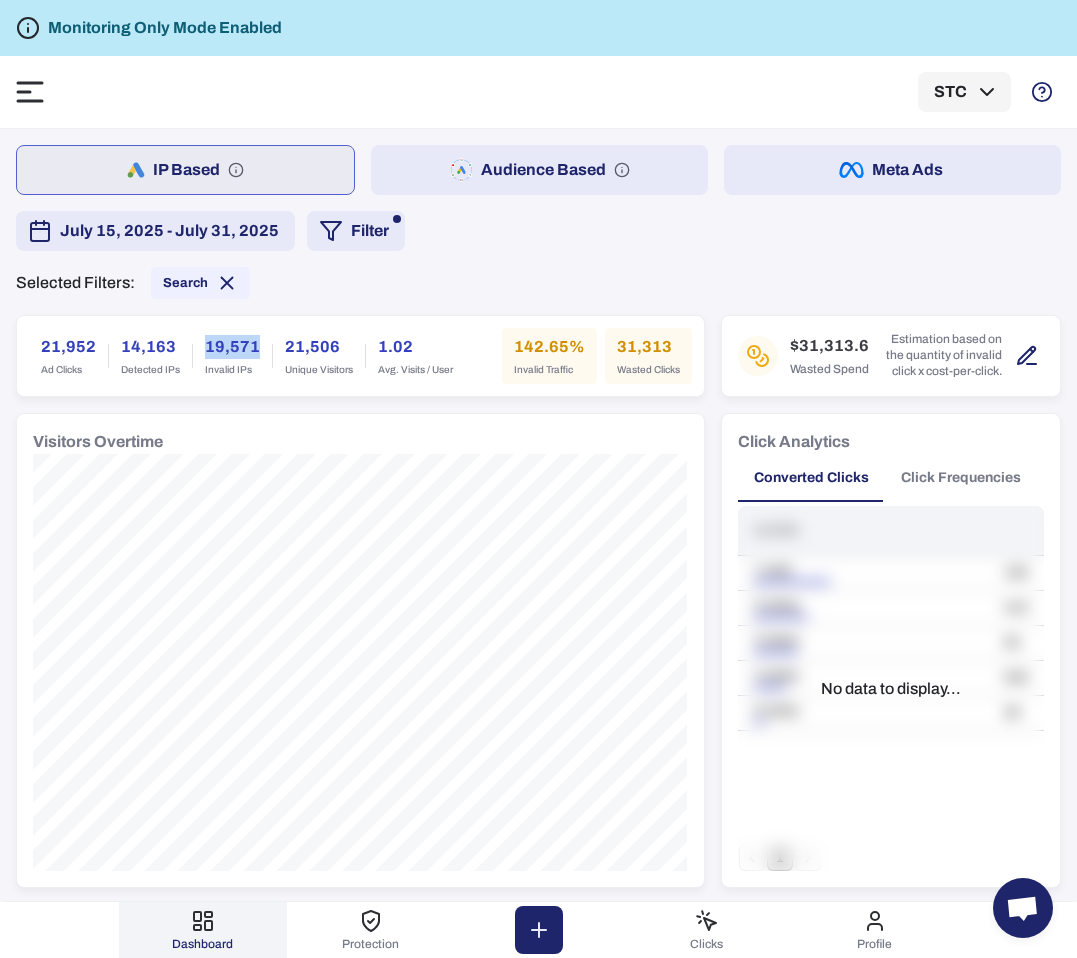 click on "19,571 Invalid IPs" at bounding box center (232, 356) 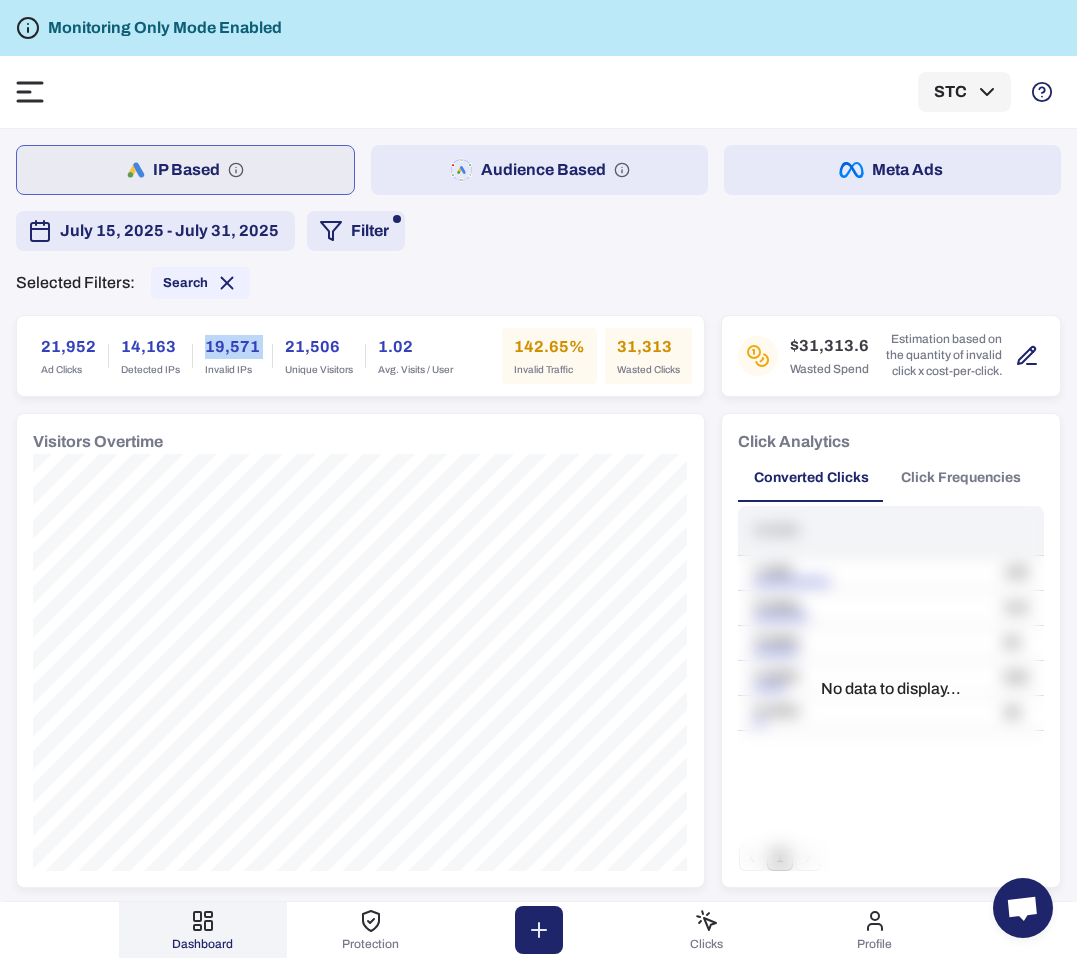 click on "19,571 Invalid IPs" at bounding box center [232, 356] 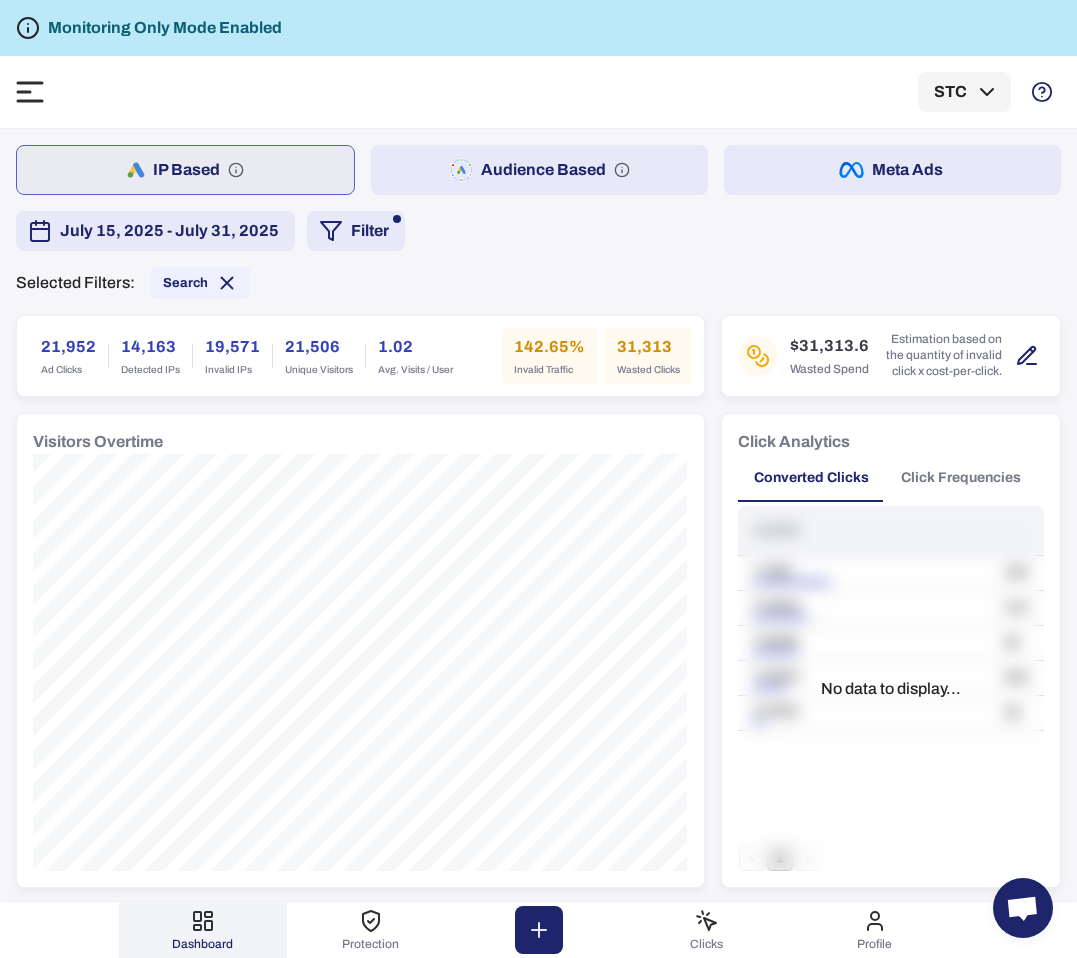 click 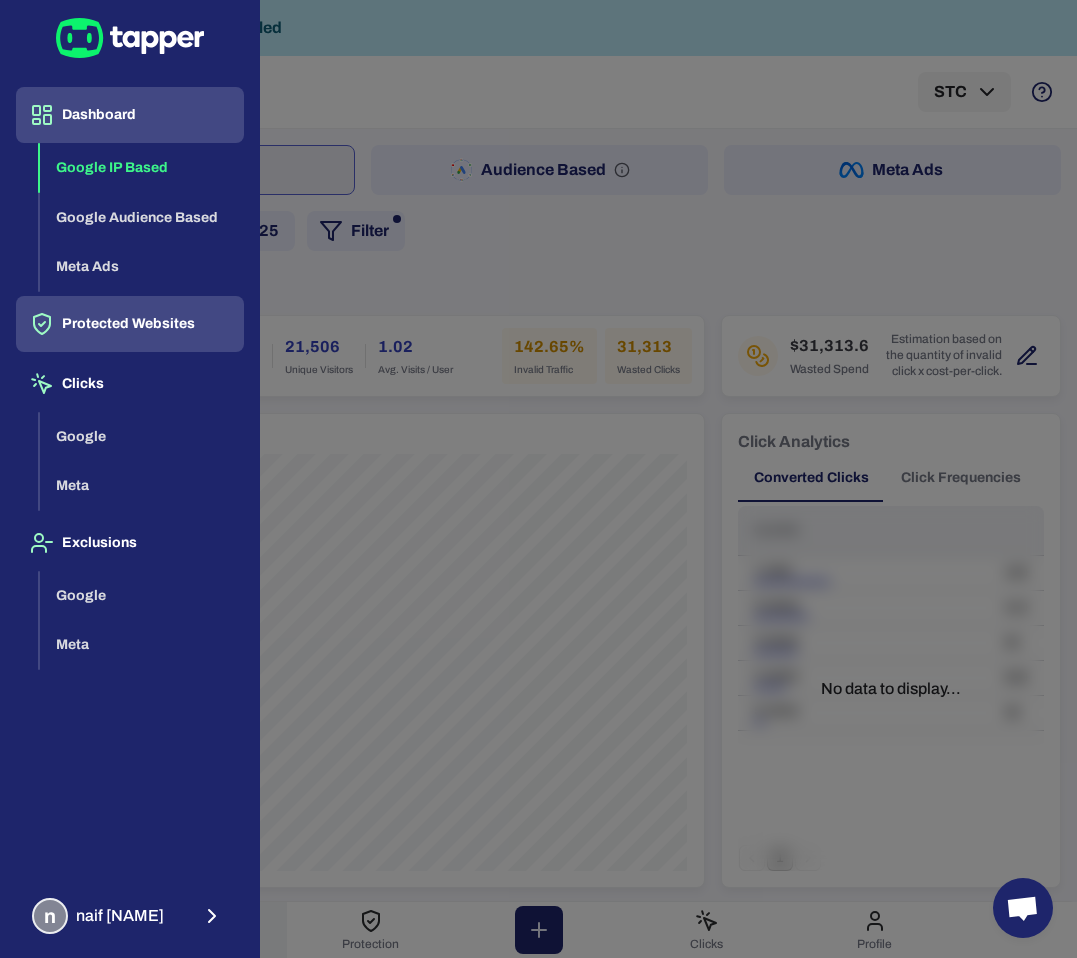 click on "Protected Websites" at bounding box center [130, 324] 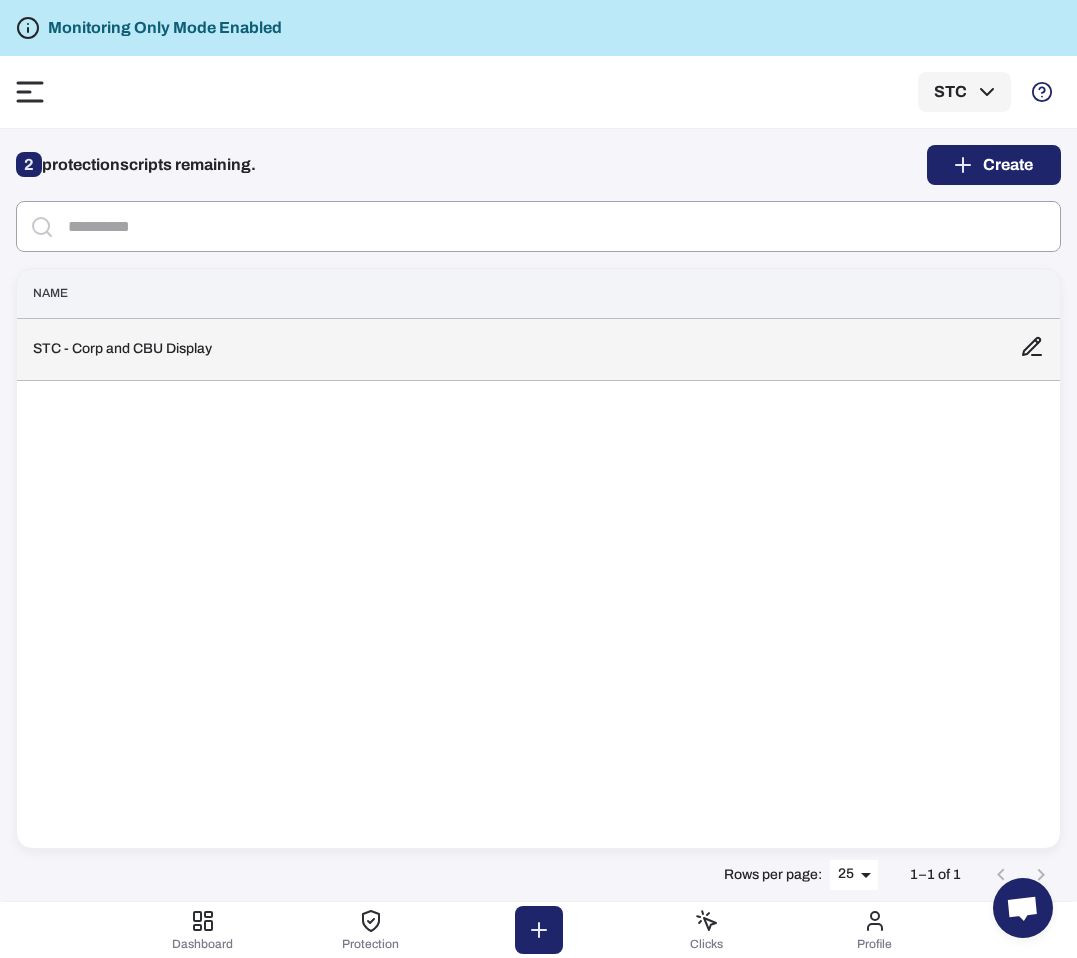 click on "STC - Corp and CBU Display" at bounding box center [510, 349] 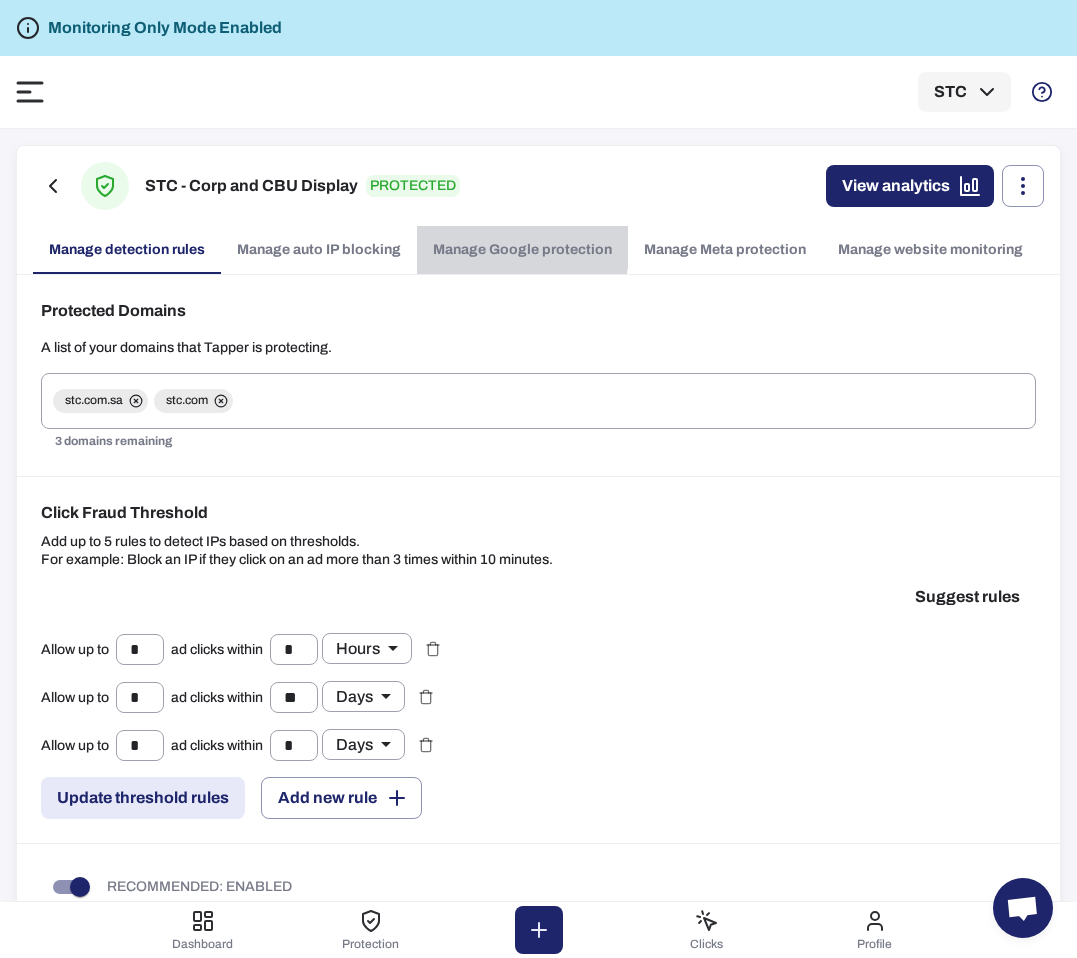 click on "Manage Google protection" at bounding box center [522, 250] 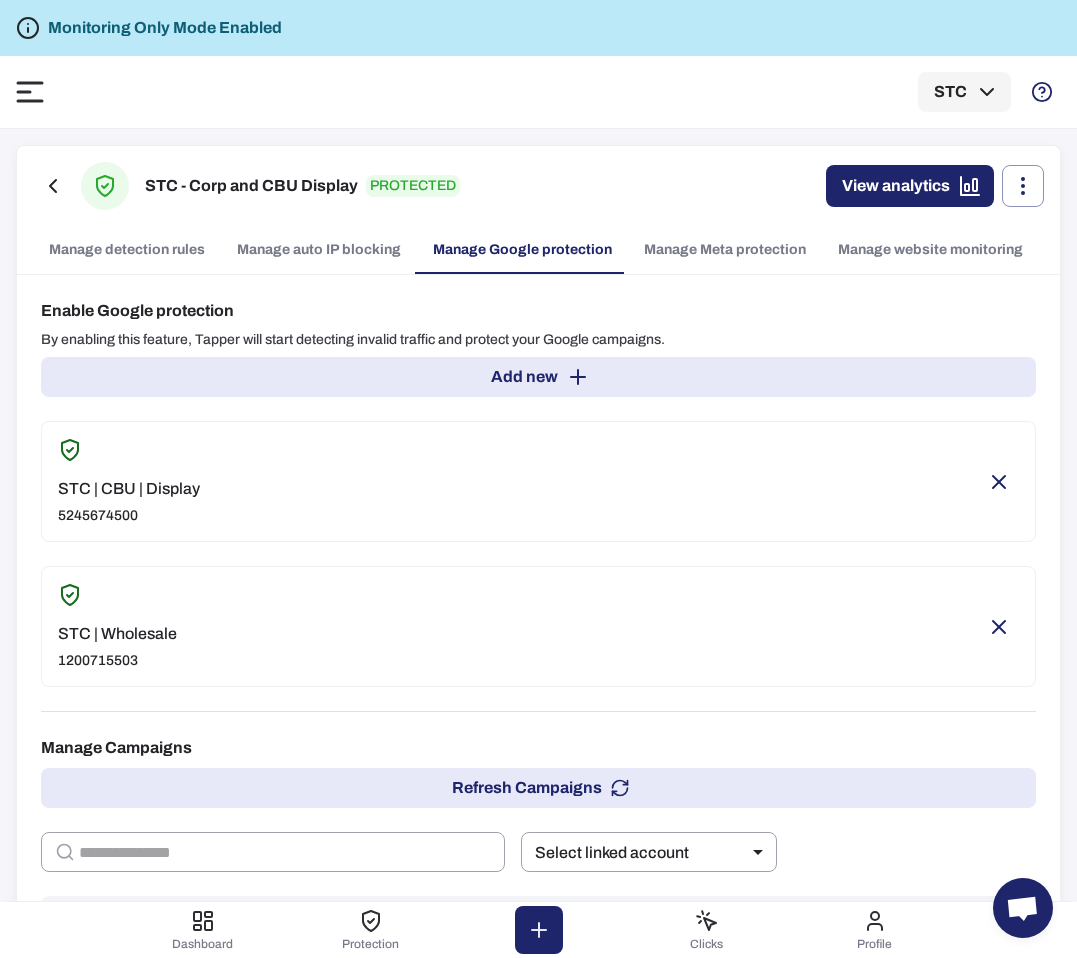 click 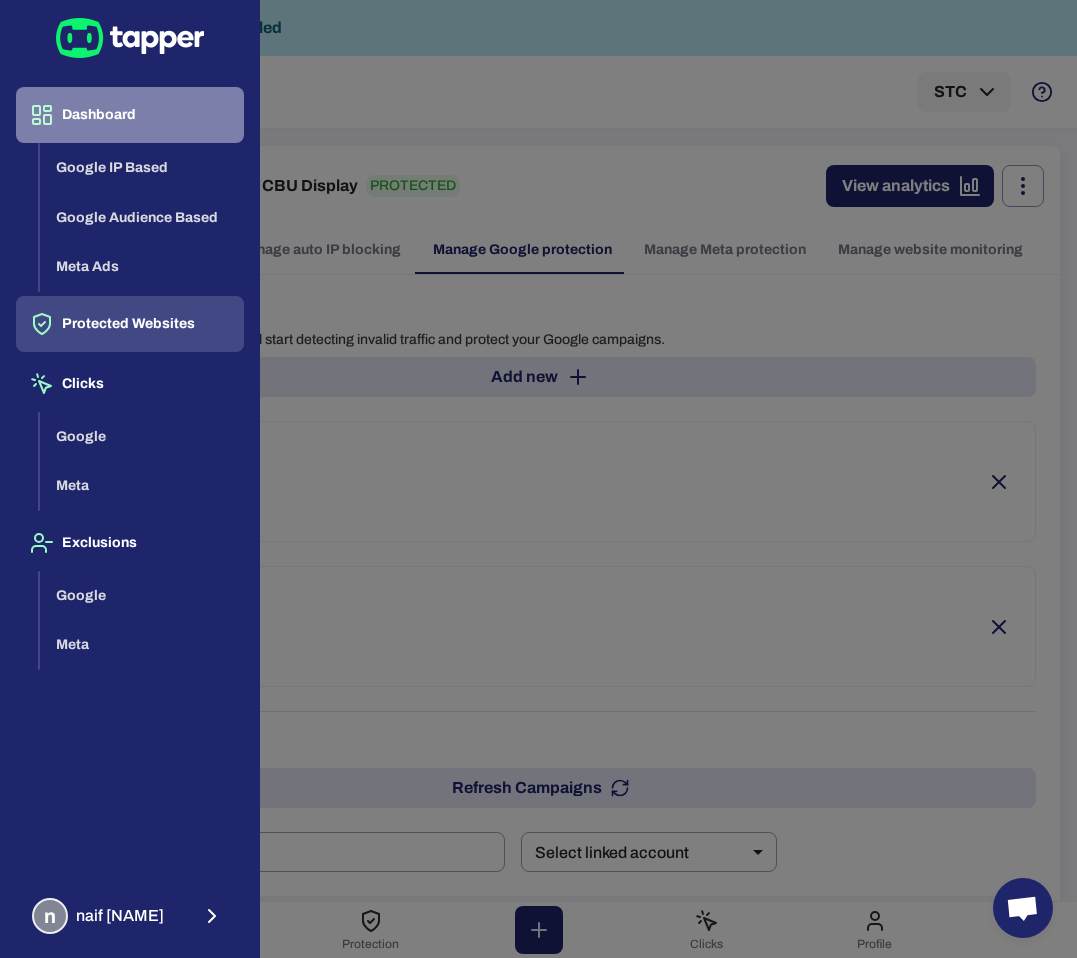 click on "Dashboard" at bounding box center (130, 115) 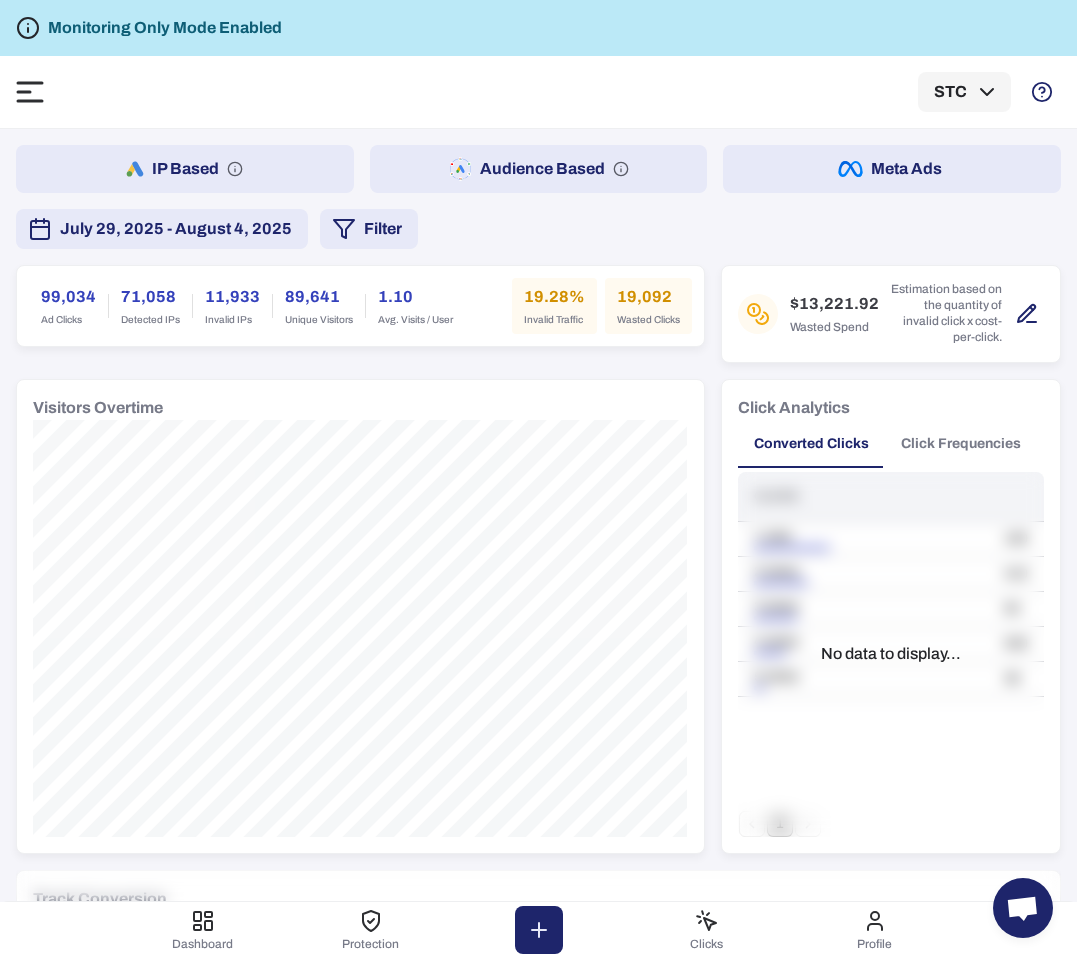 click on "July 29, 2025 - August 4, 2025" at bounding box center [176, 229] 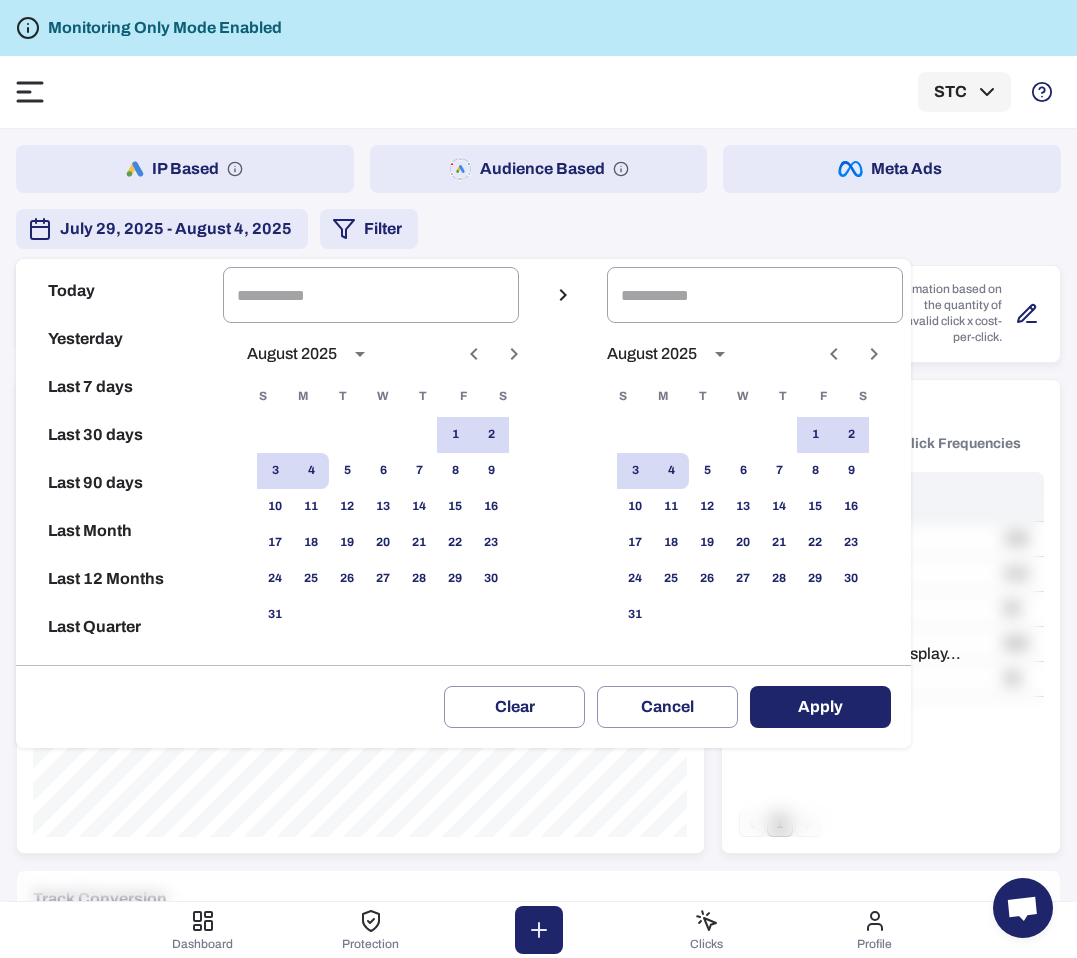click at bounding box center [538, 479] 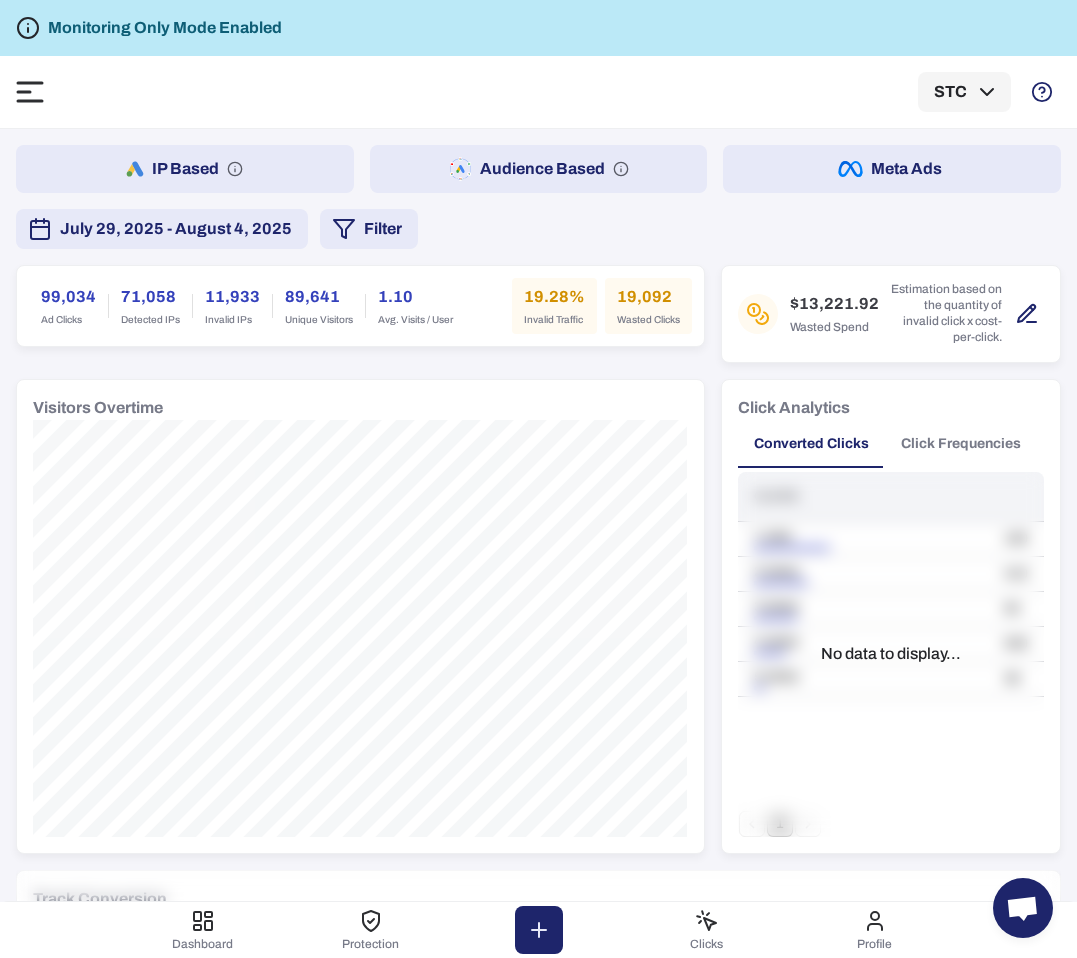 click on "Filter" at bounding box center (369, 229) 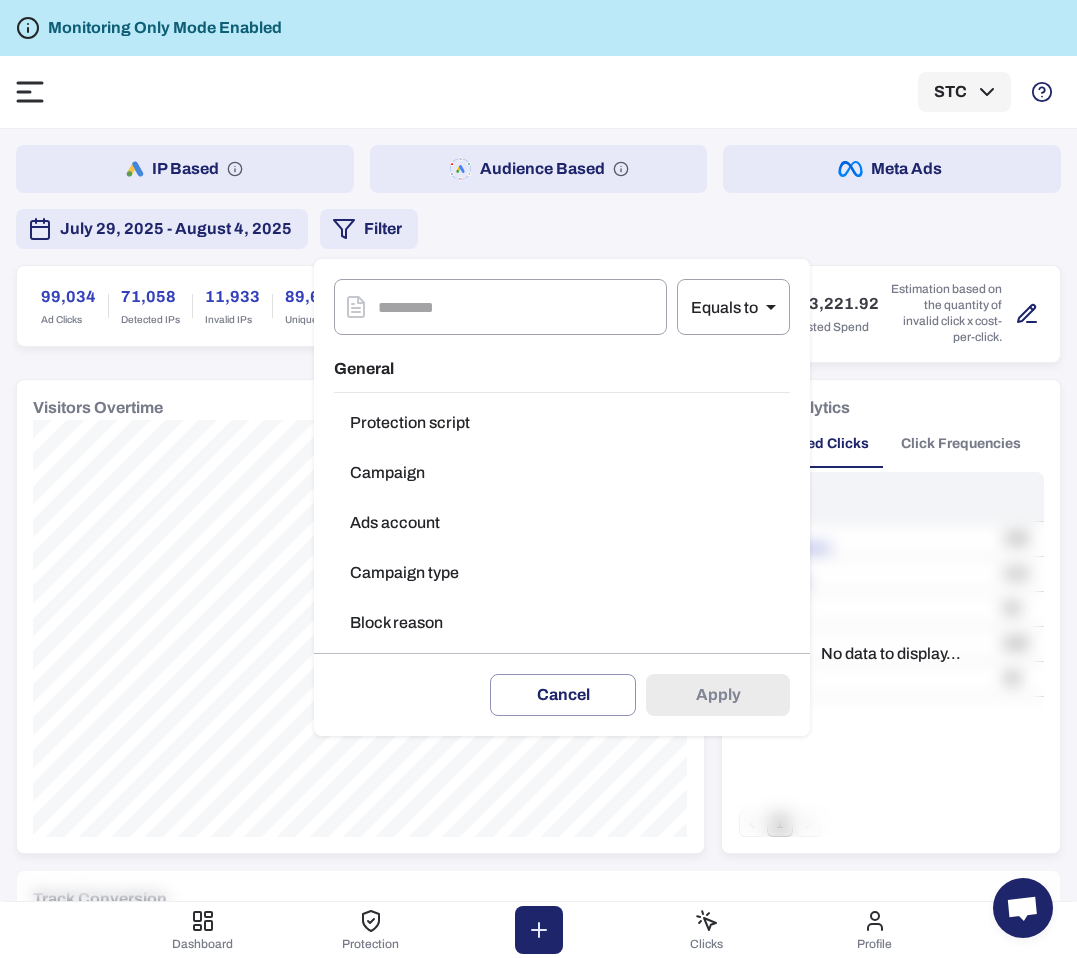 click on "Ads account" at bounding box center (562, 523) 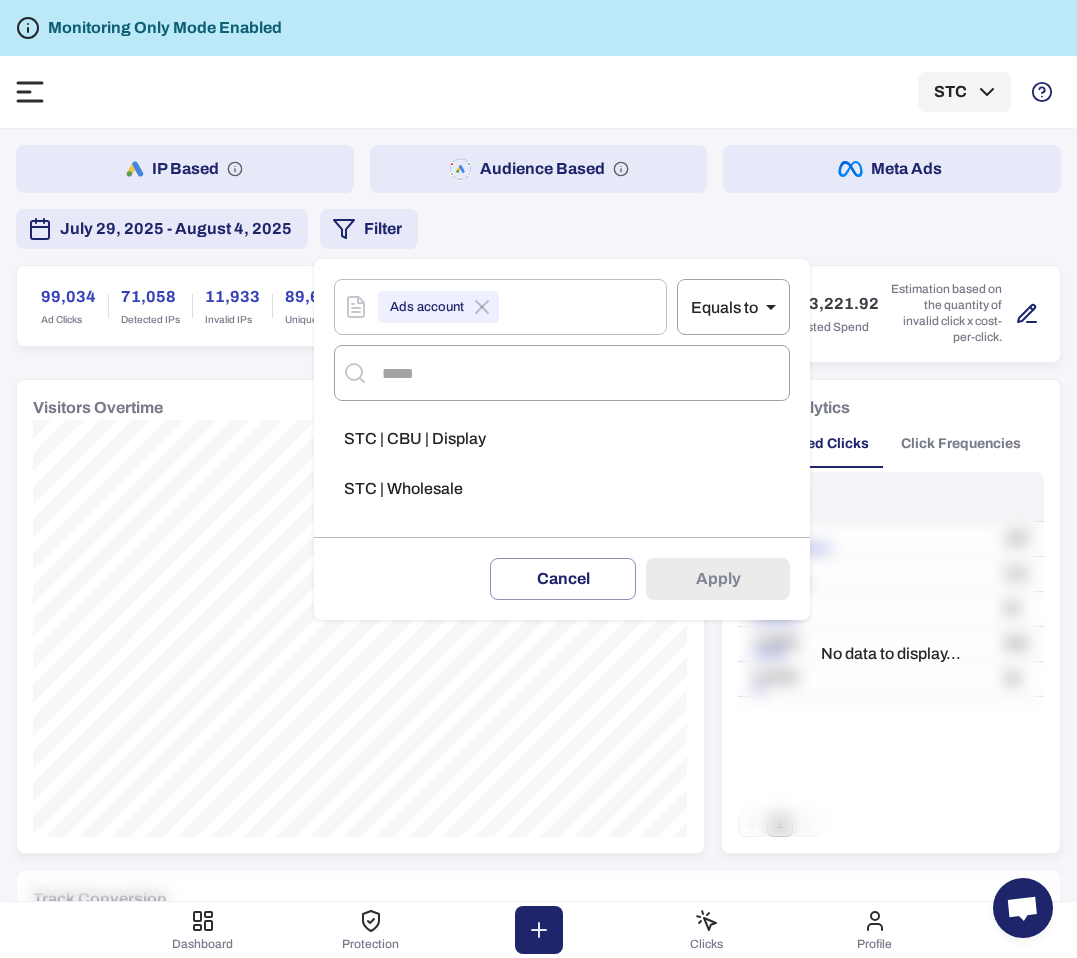 click on "STC | CBU | Display" at bounding box center (562, 439) 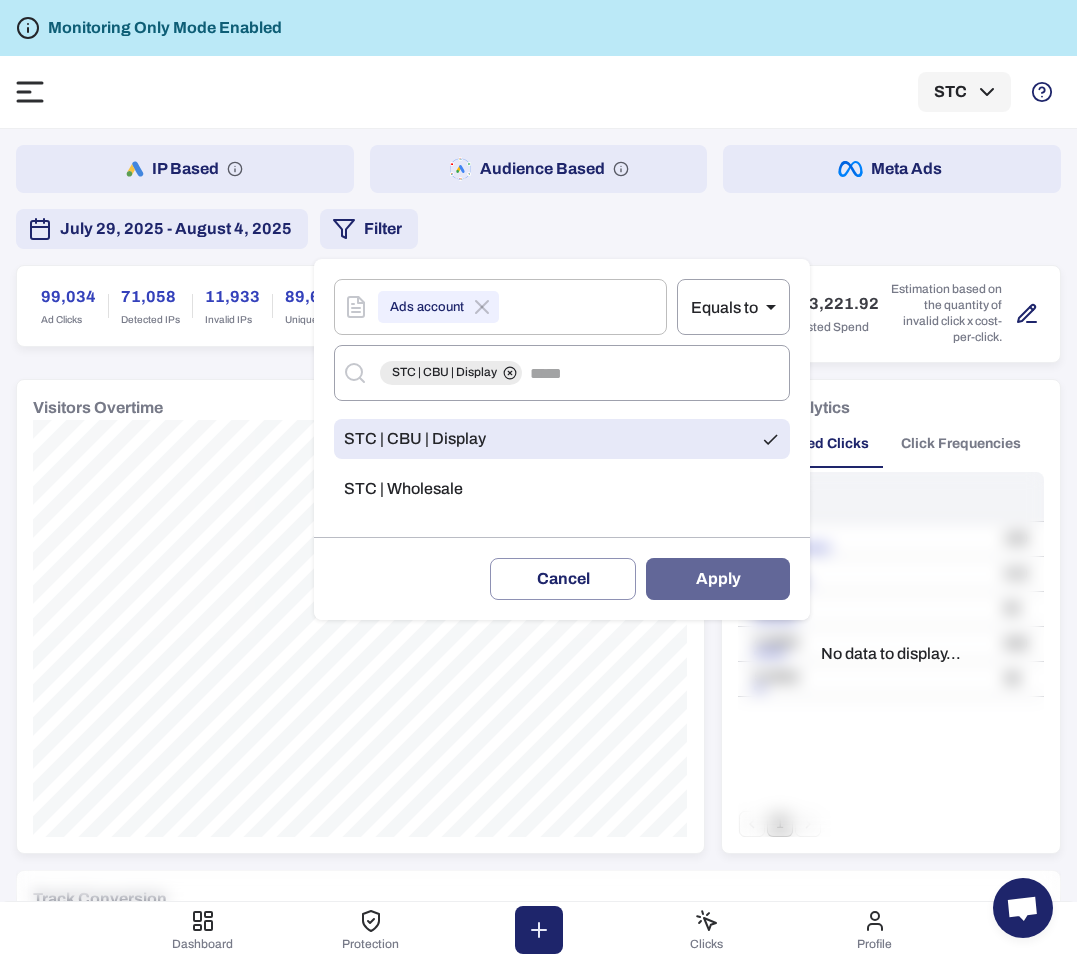 click on "Apply" at bounding box center (718, 579) 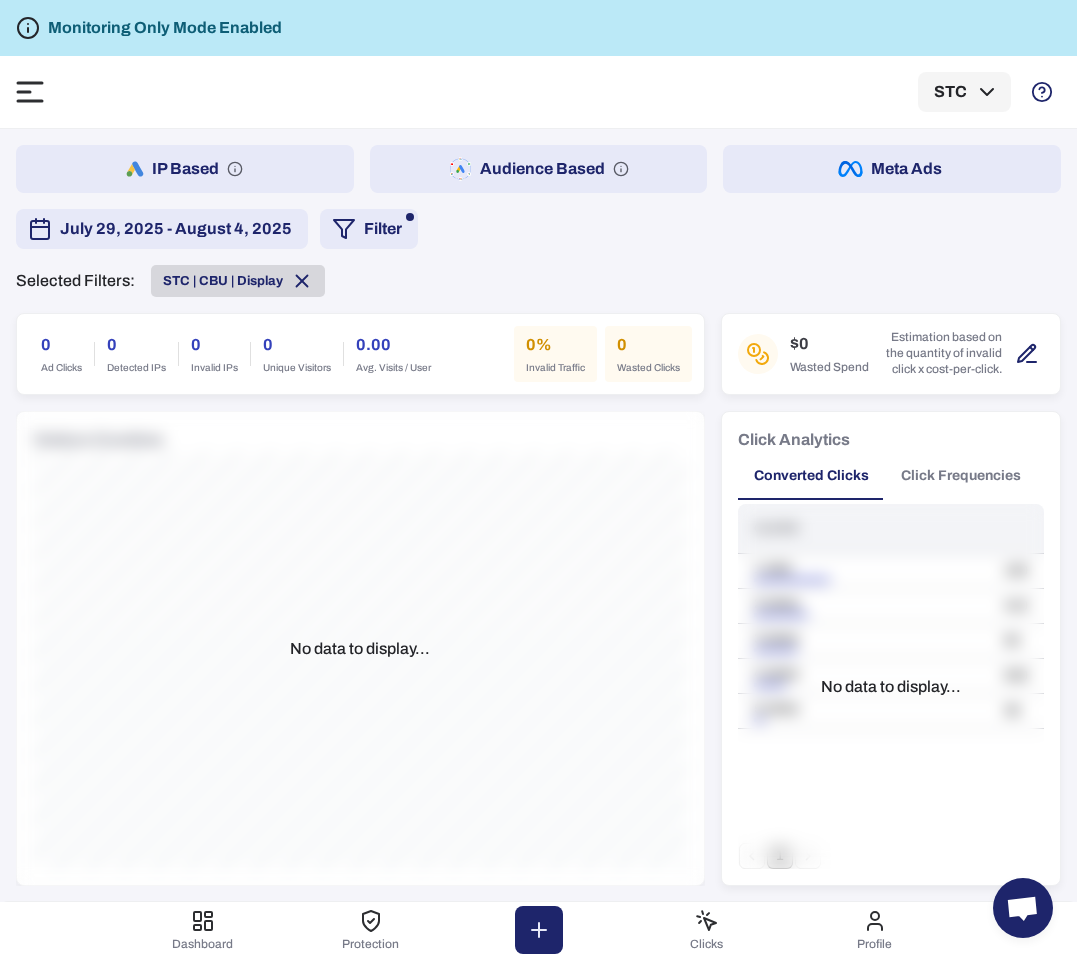 click 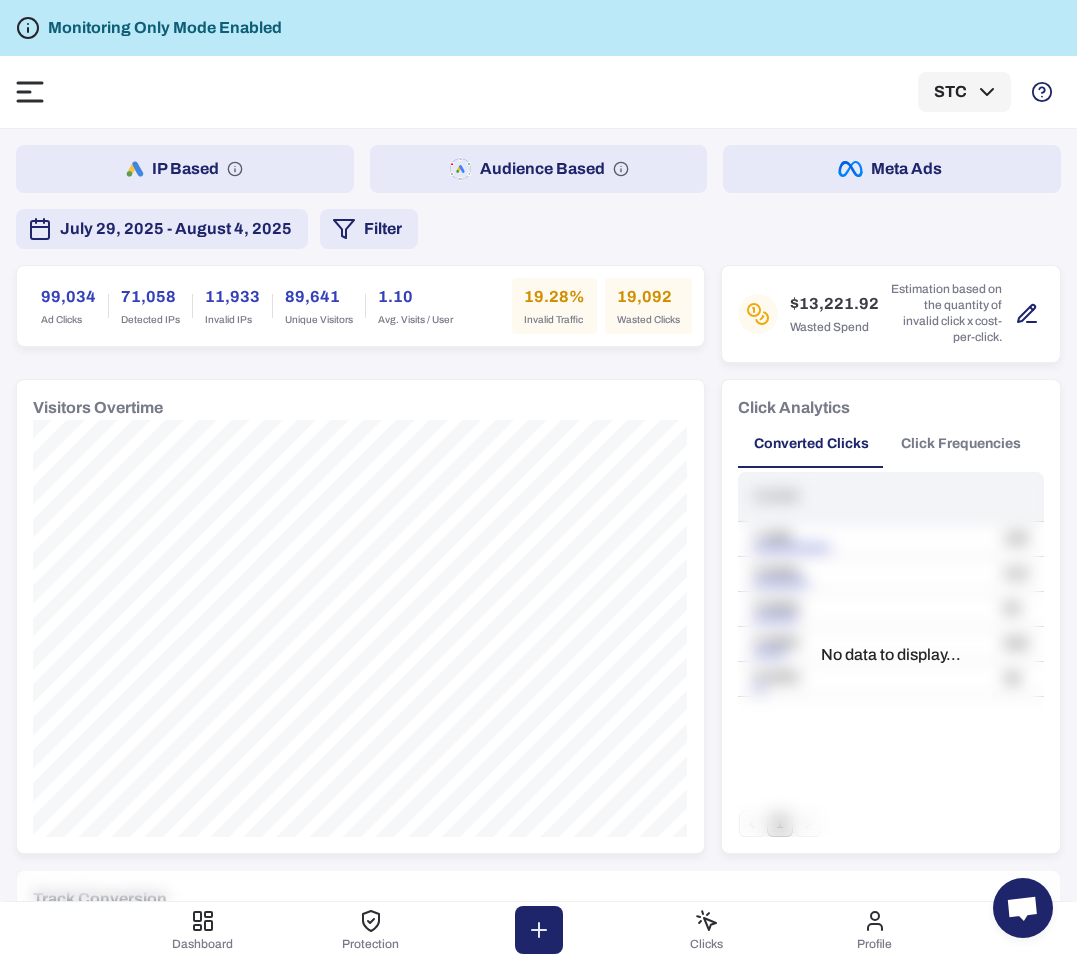 click on "Filter" at bounding box center [369, 229] 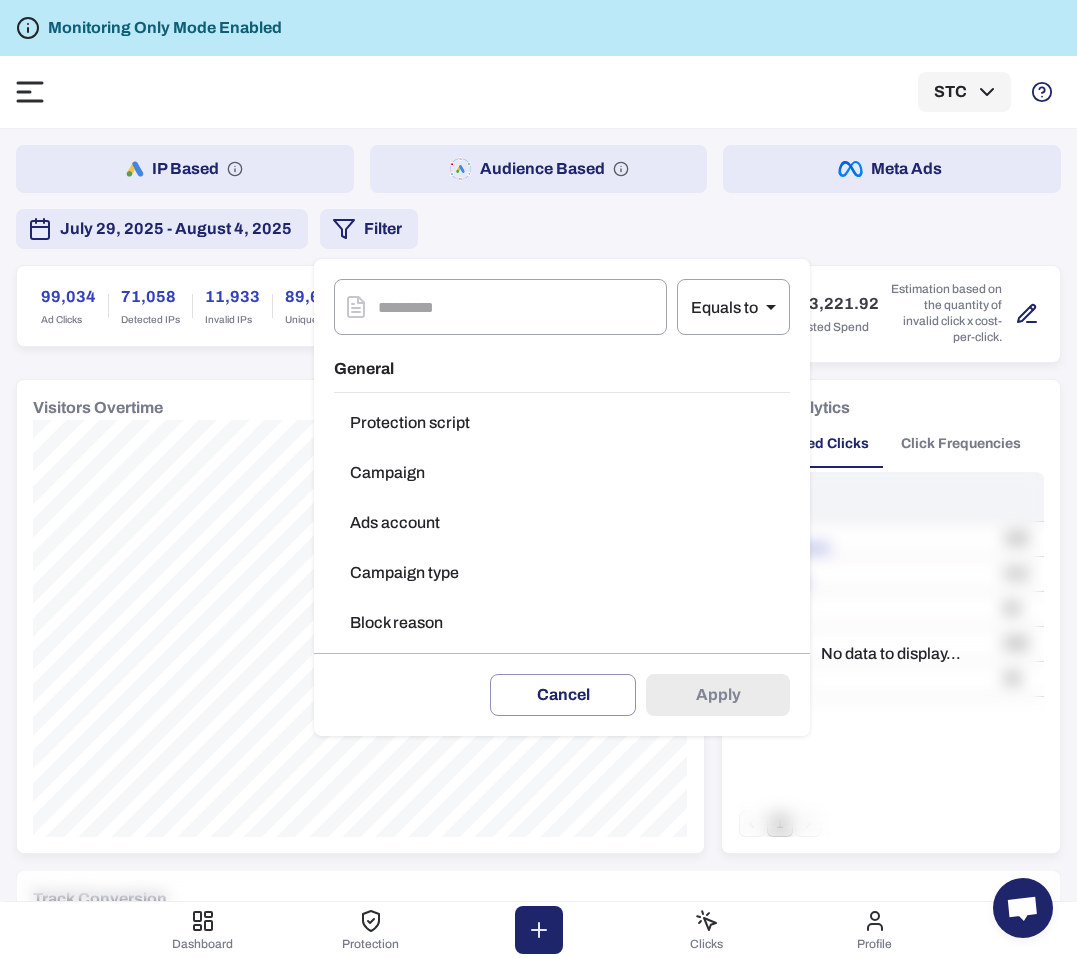 click on "Ads account" at bounding box center (562, 523) 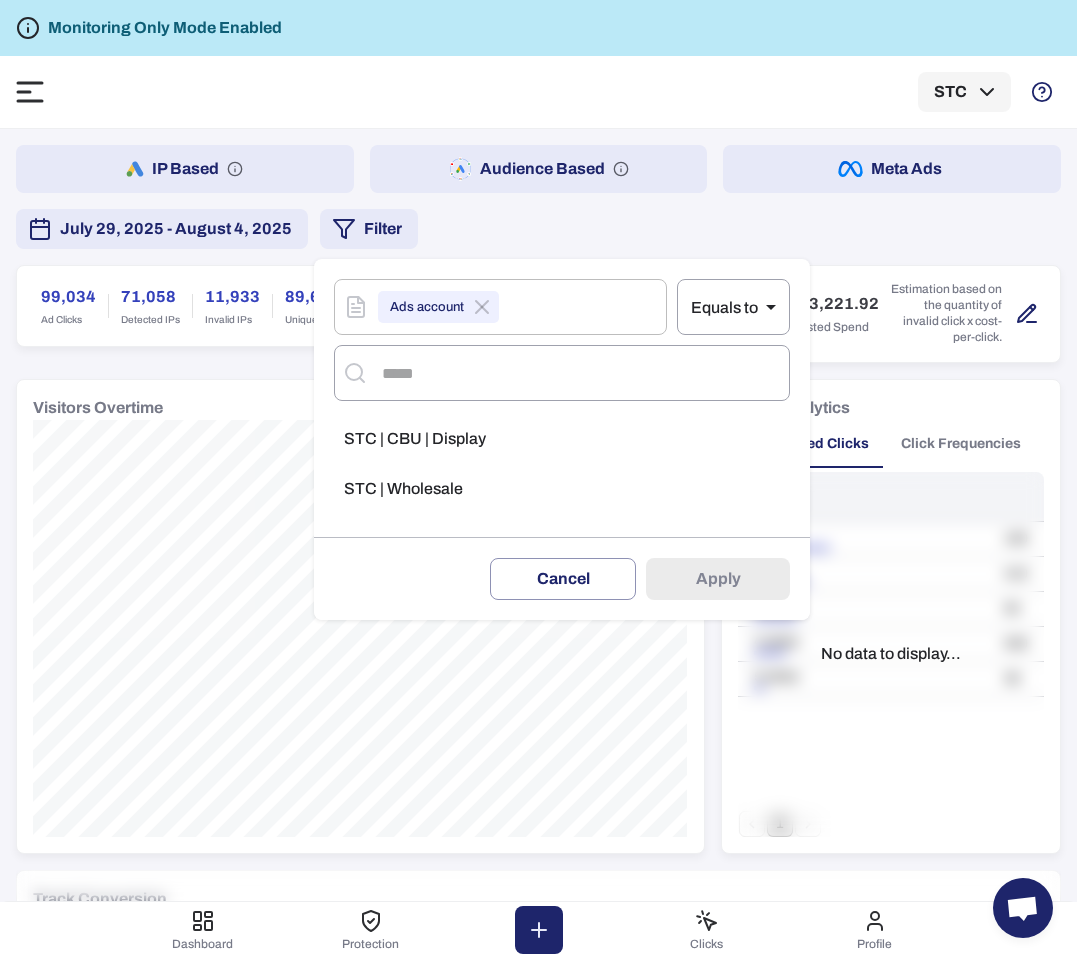 click on "STC | Wholesale" at bounding box center (403, 489) 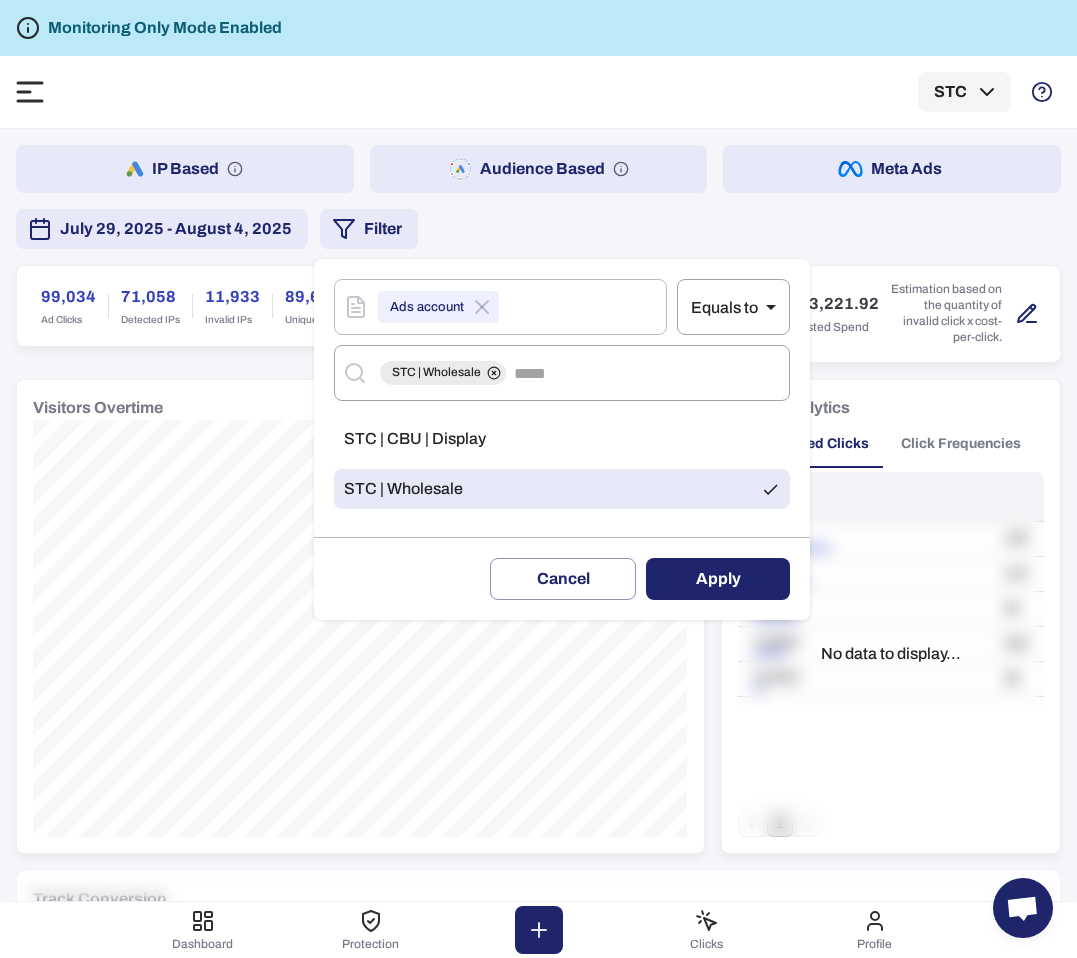 click on "Apply" at bounding box center [718, 579] 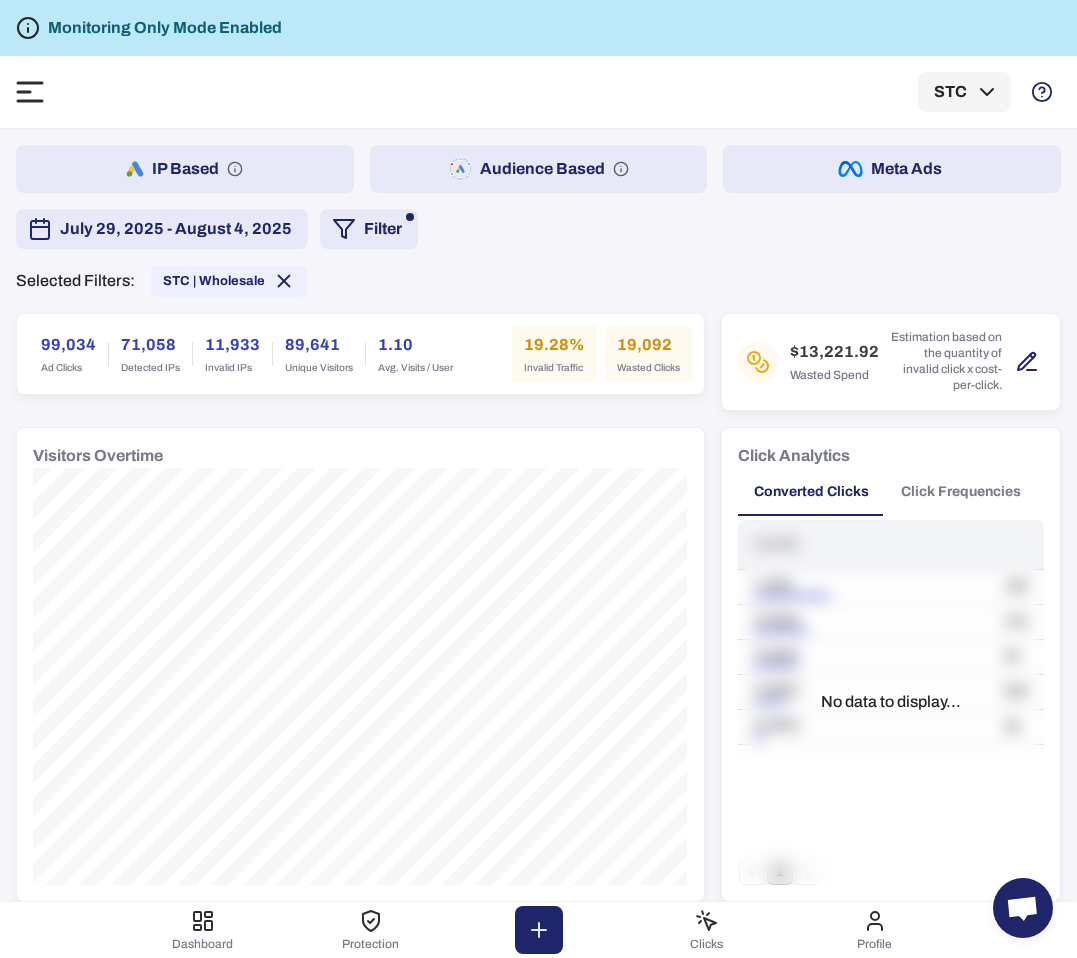 click on "Filter" at bounding box center (369, 229) 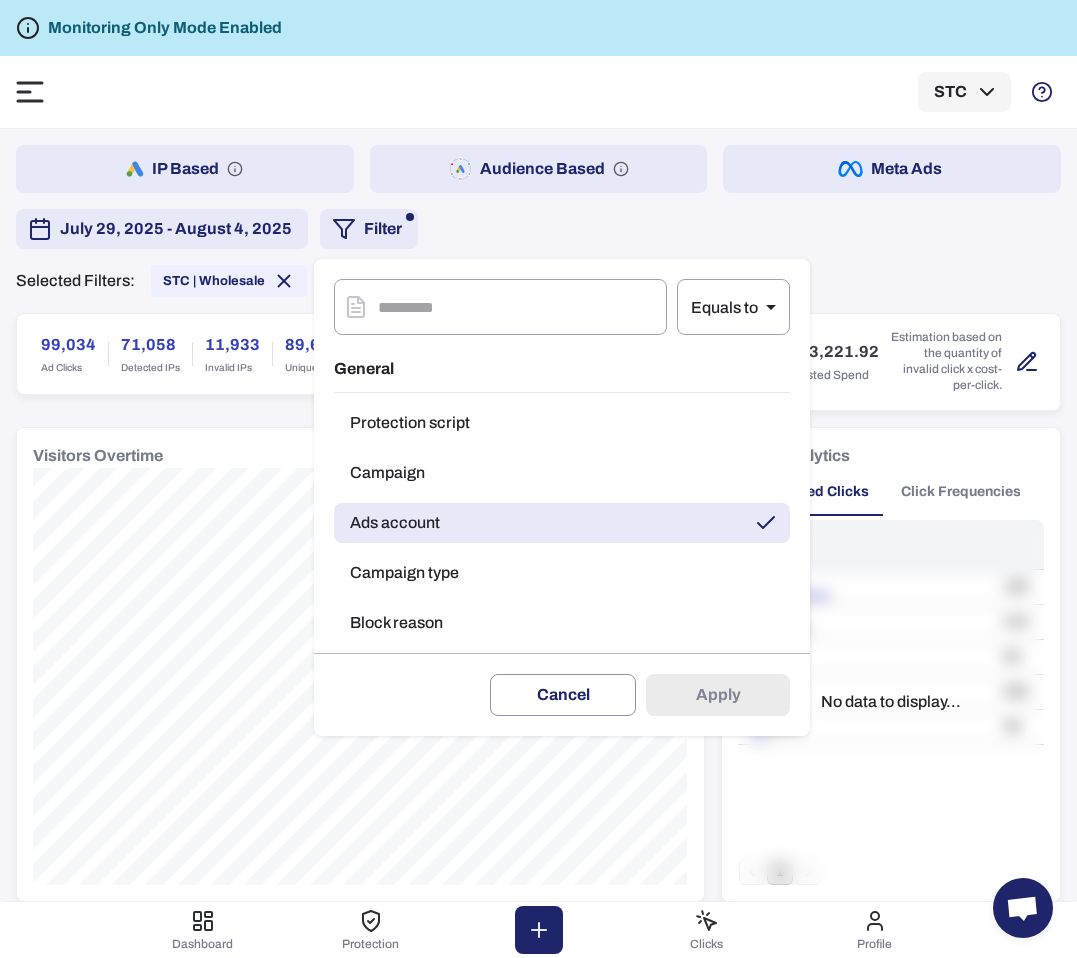 click on "Campaign type" at bounding box center [562, 573] 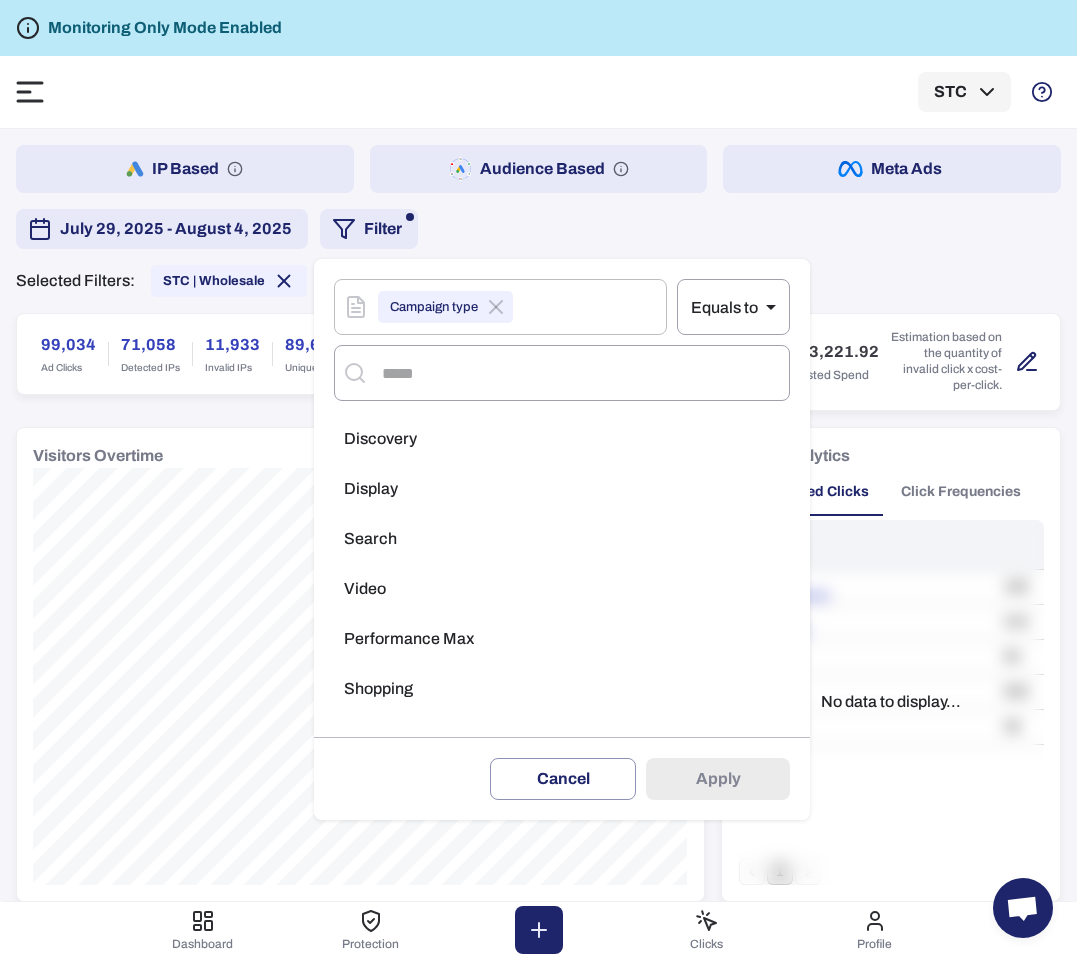 click on "Search" at bounding box center (562, 539) 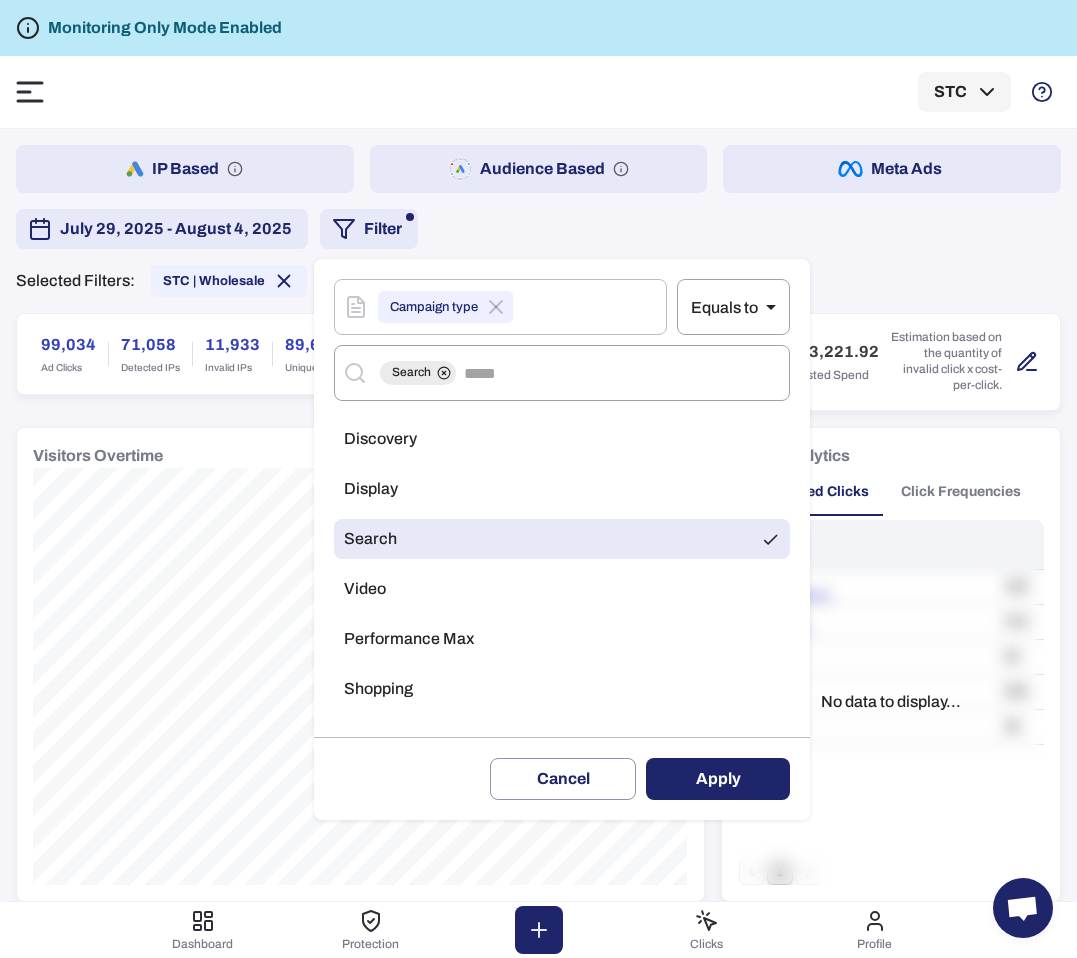 click on "Apply" at bounding box center (718, 779) 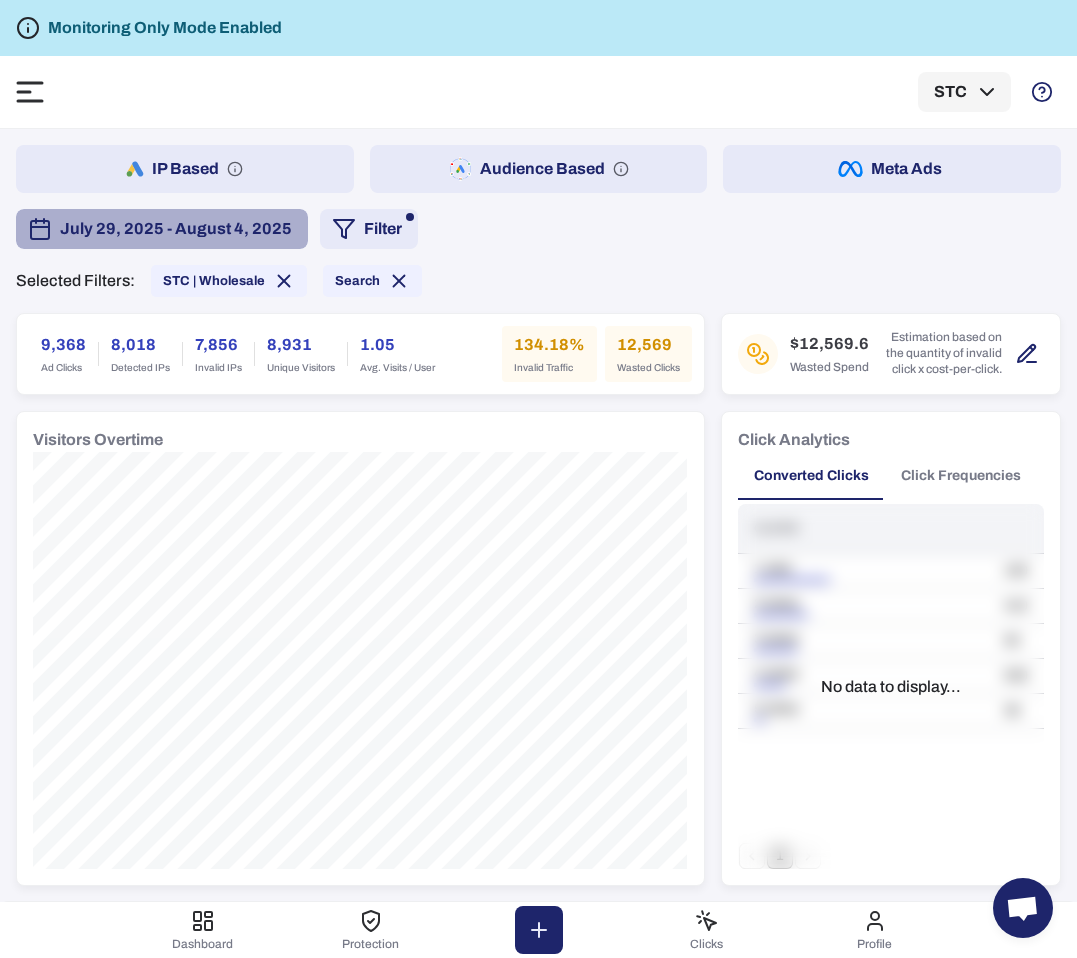 click on "July 29, 2025 - August 4, 2025" at bounding box center (176, 229) 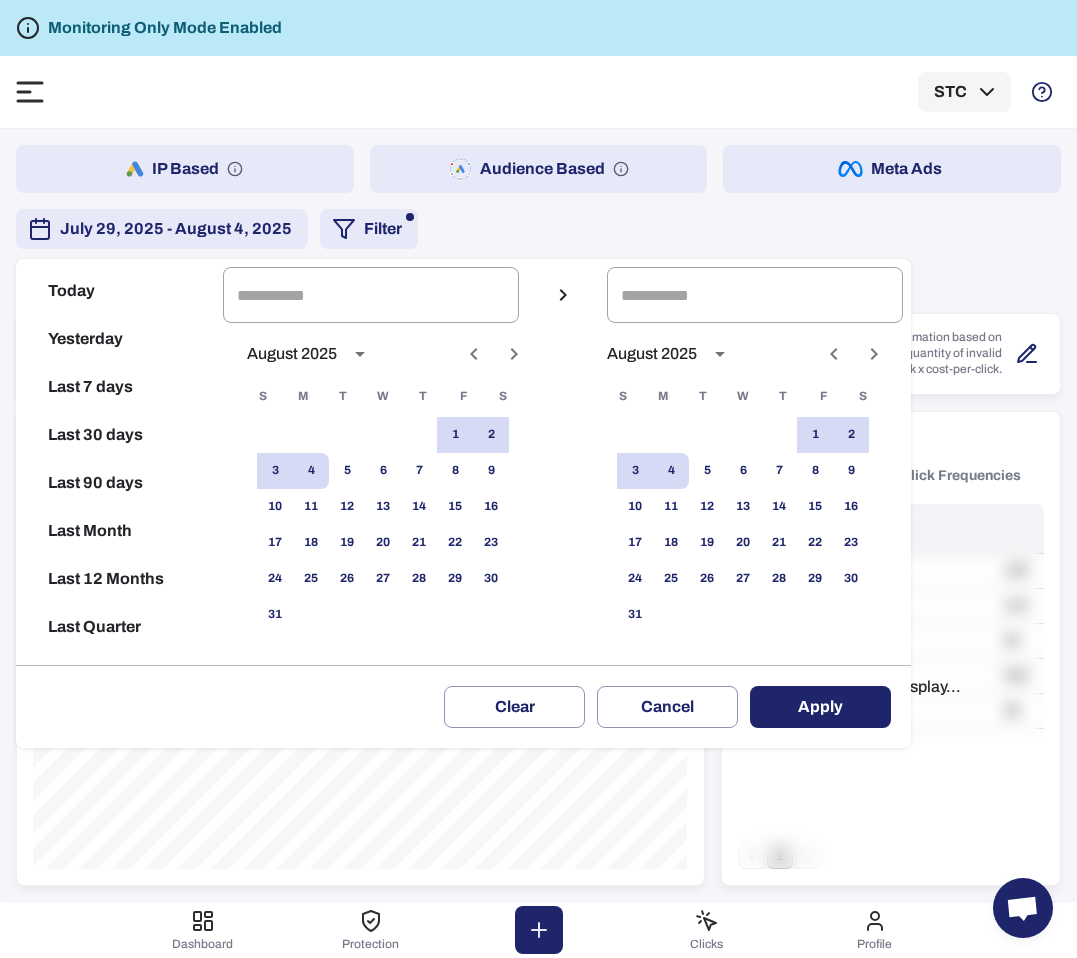 click 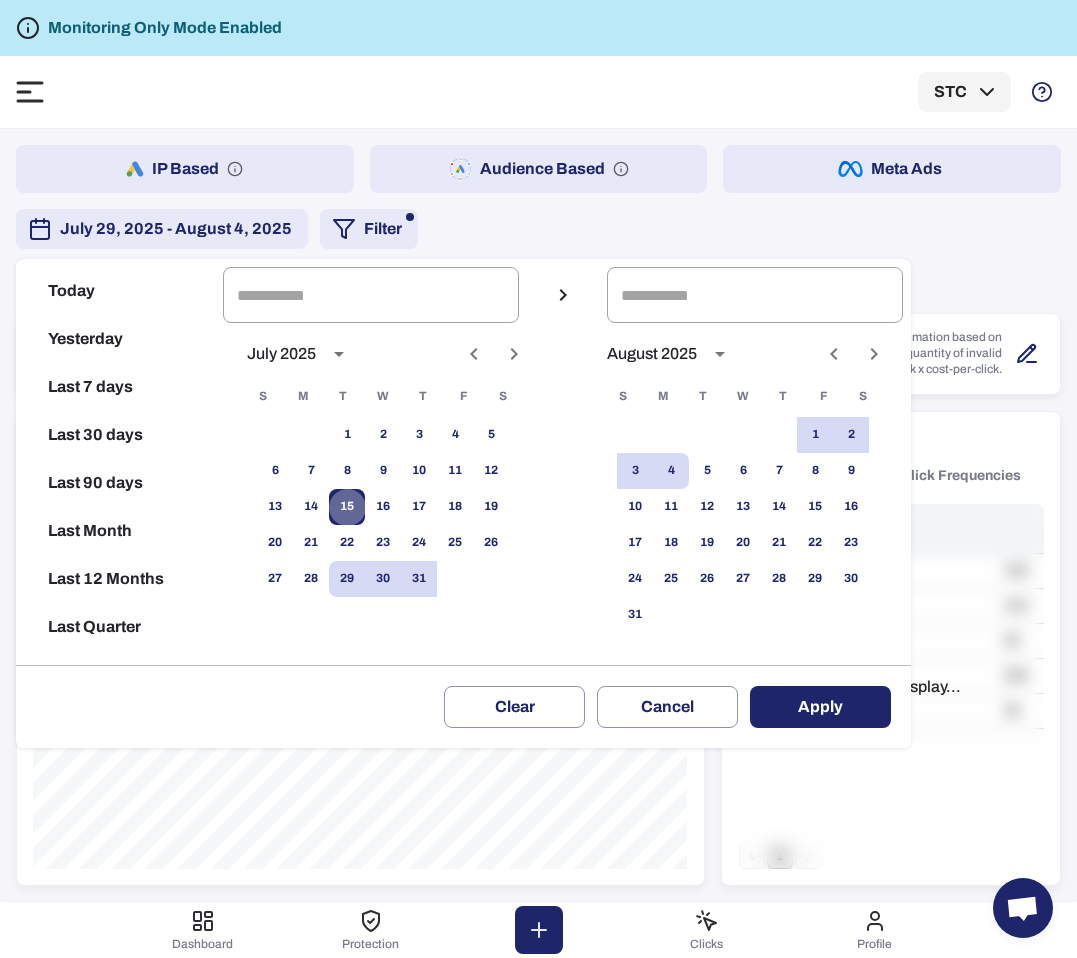 click on "15" at bounding box center [347, 507] 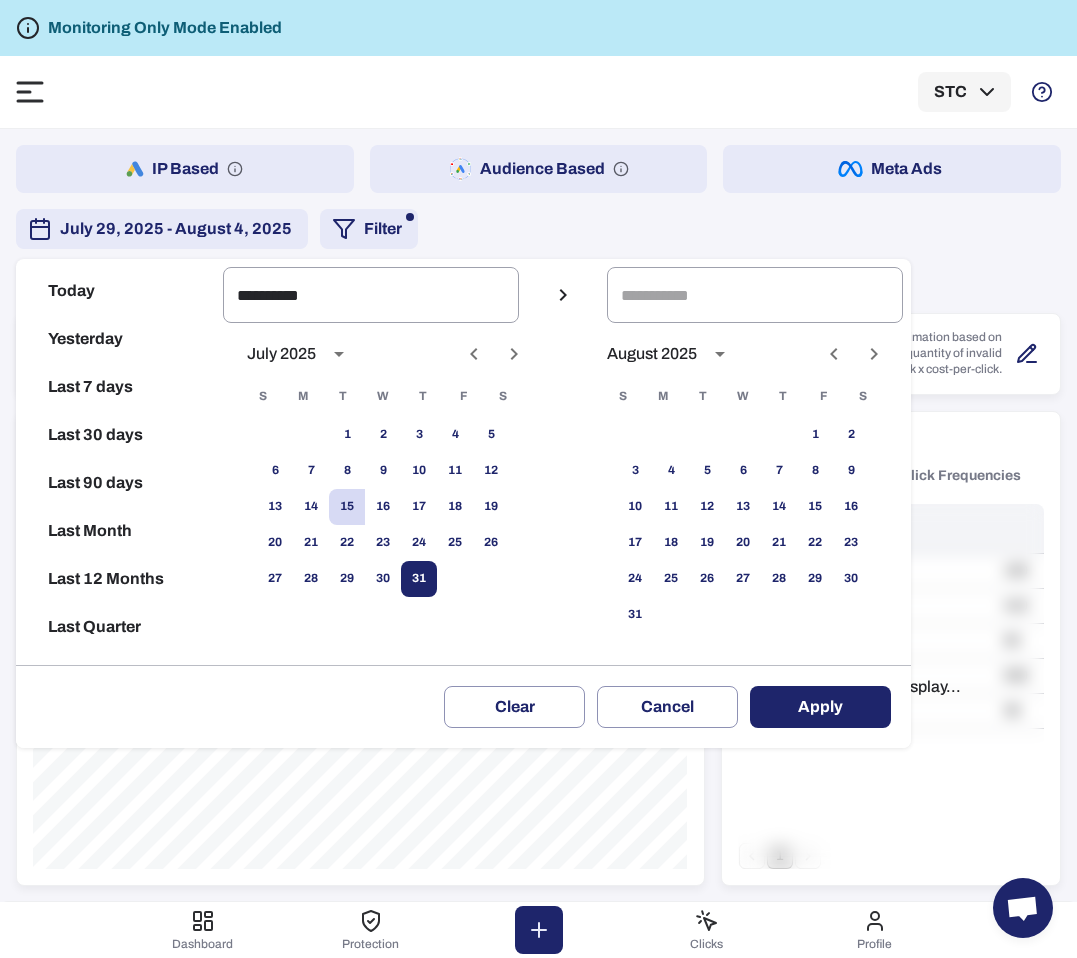 click on "31" at bounding box center (419, 579) 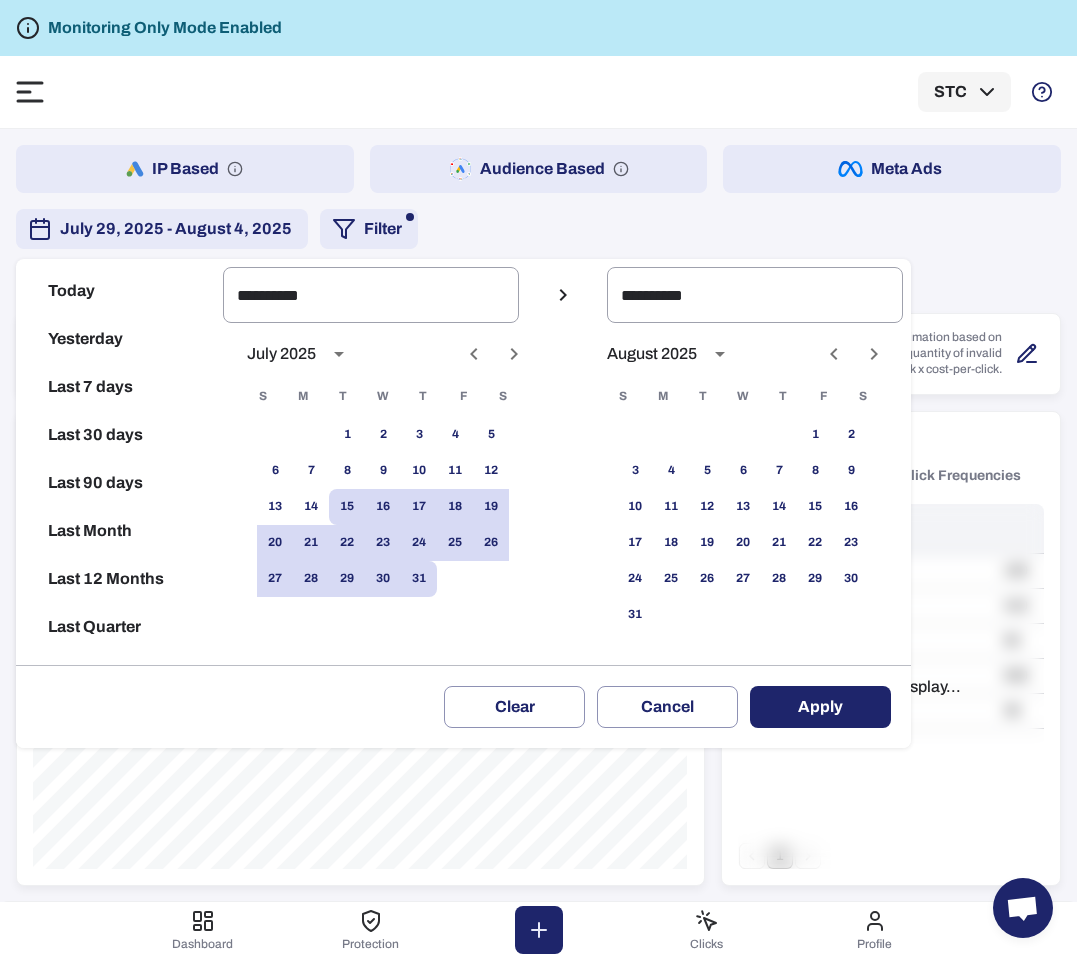 click on "Apply" at bounding box center [820, 707] 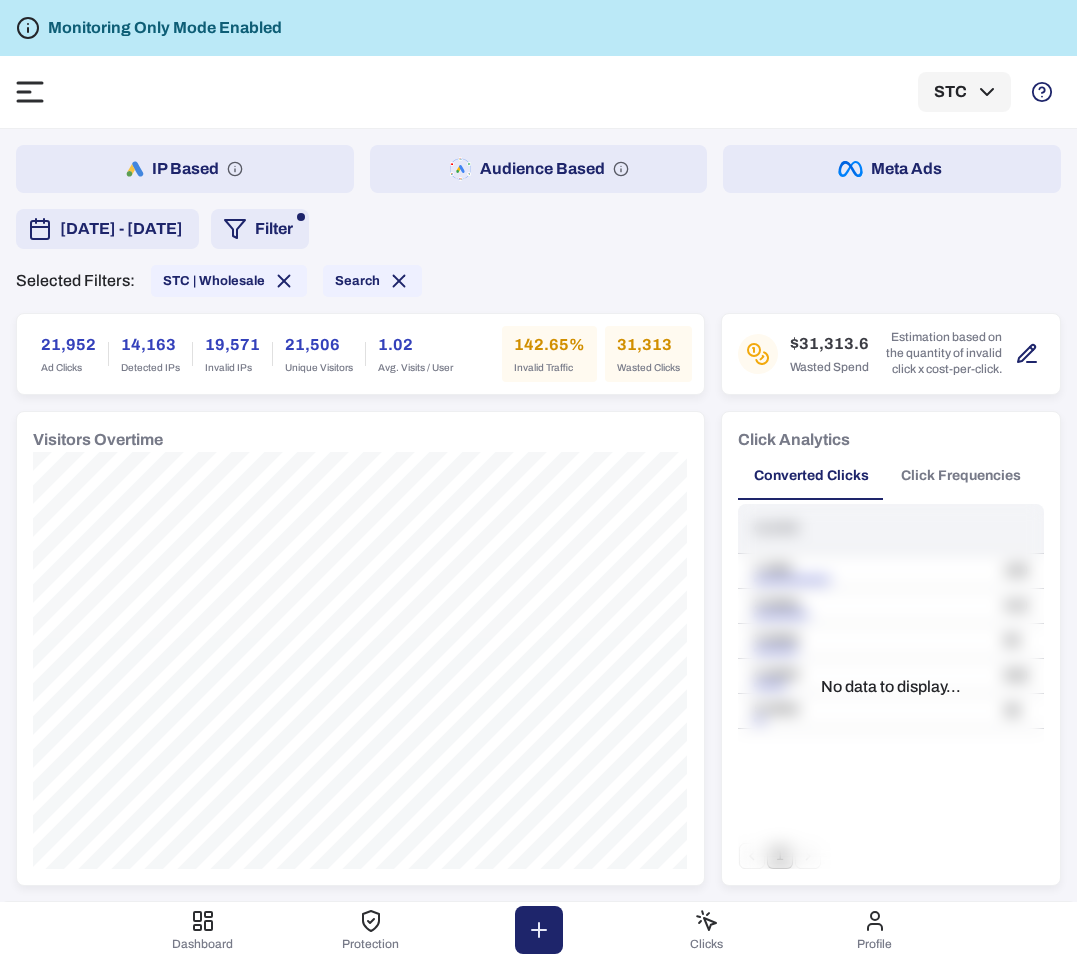 scroll, scrollTop: 0, scrollLeft: 0, axis: both 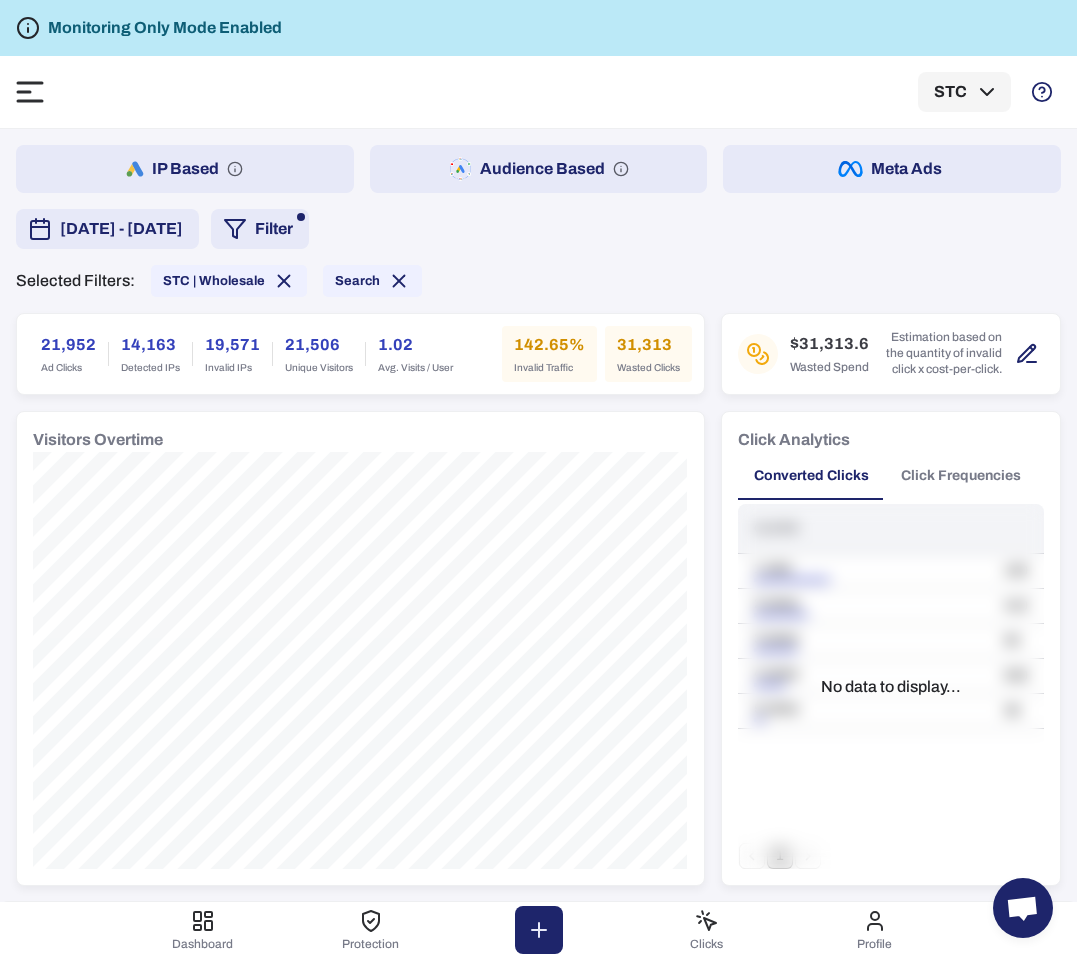 click on "Filter" at bounding box center [260, 229] 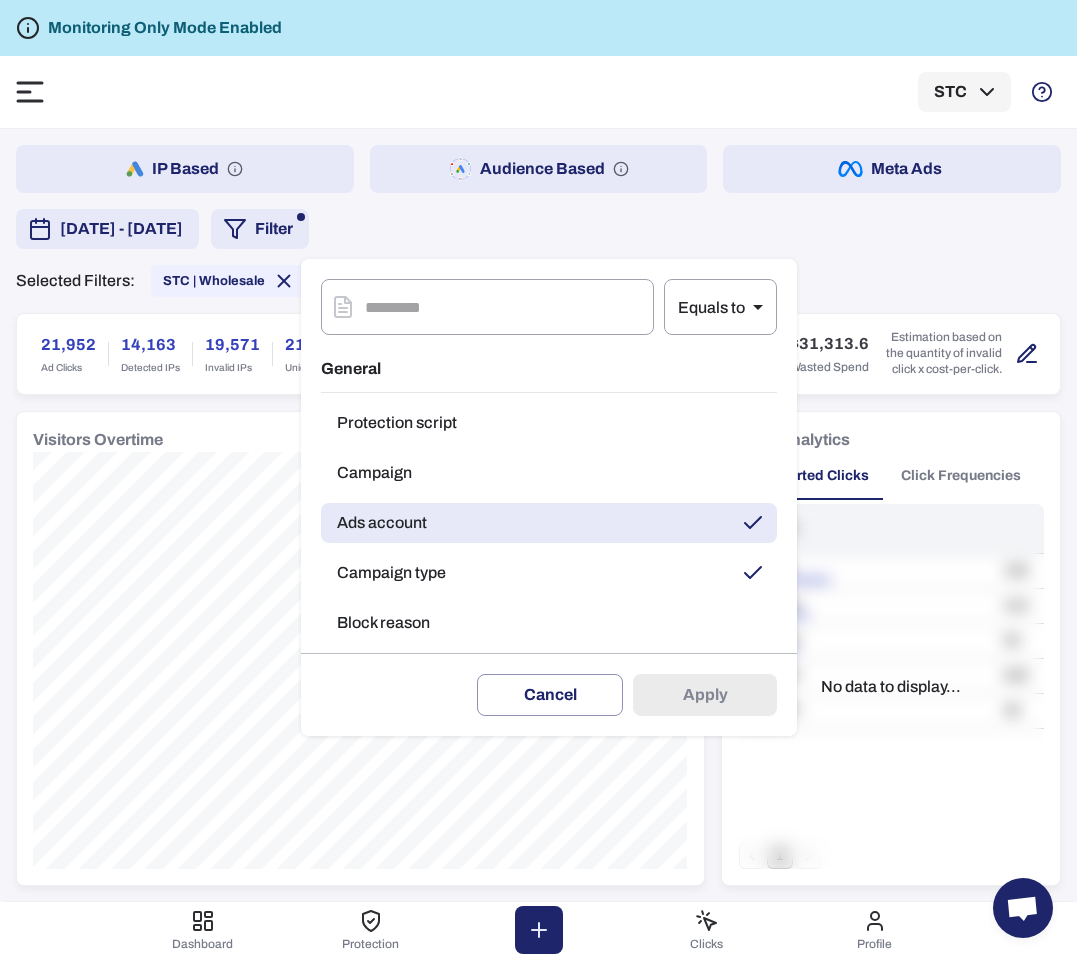 click on "Campaign type" at bounding box center [549, 573] 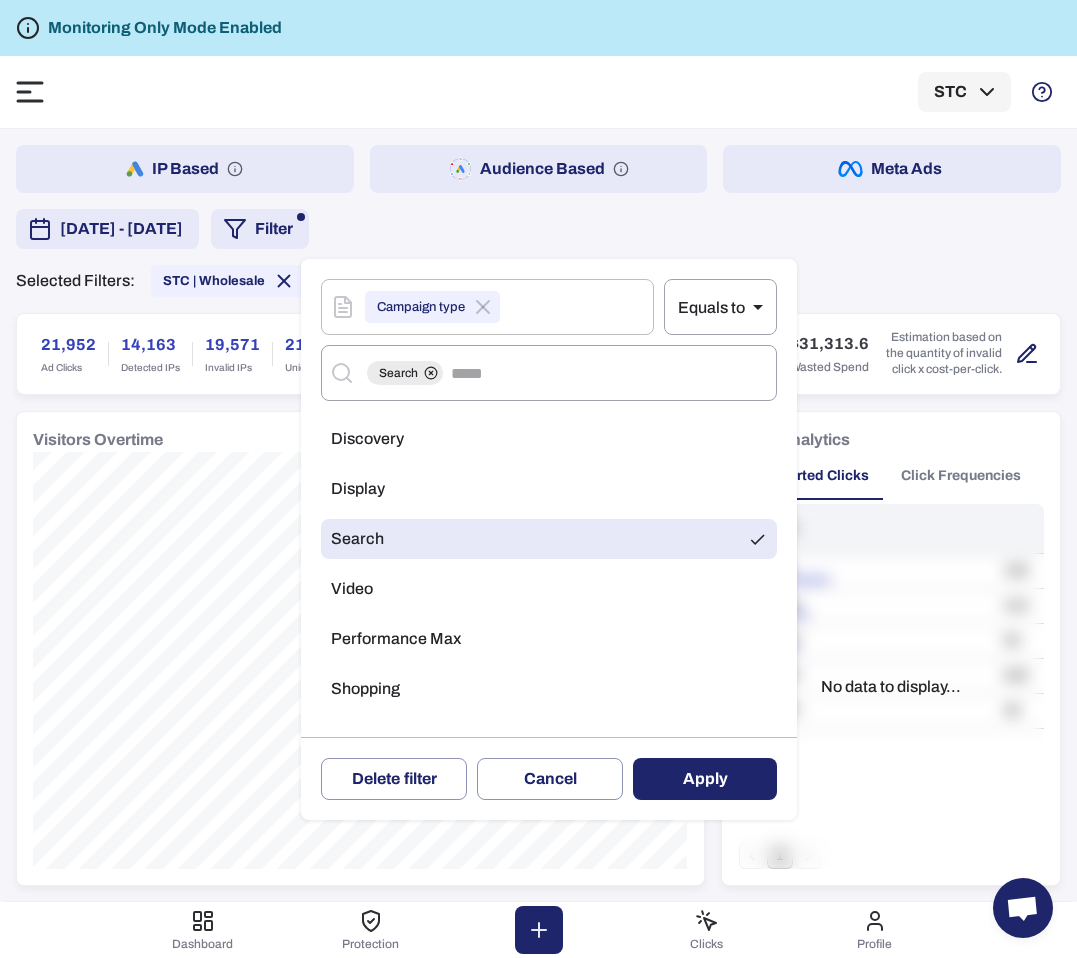 click on "Display" at bounding box center (549, 489) 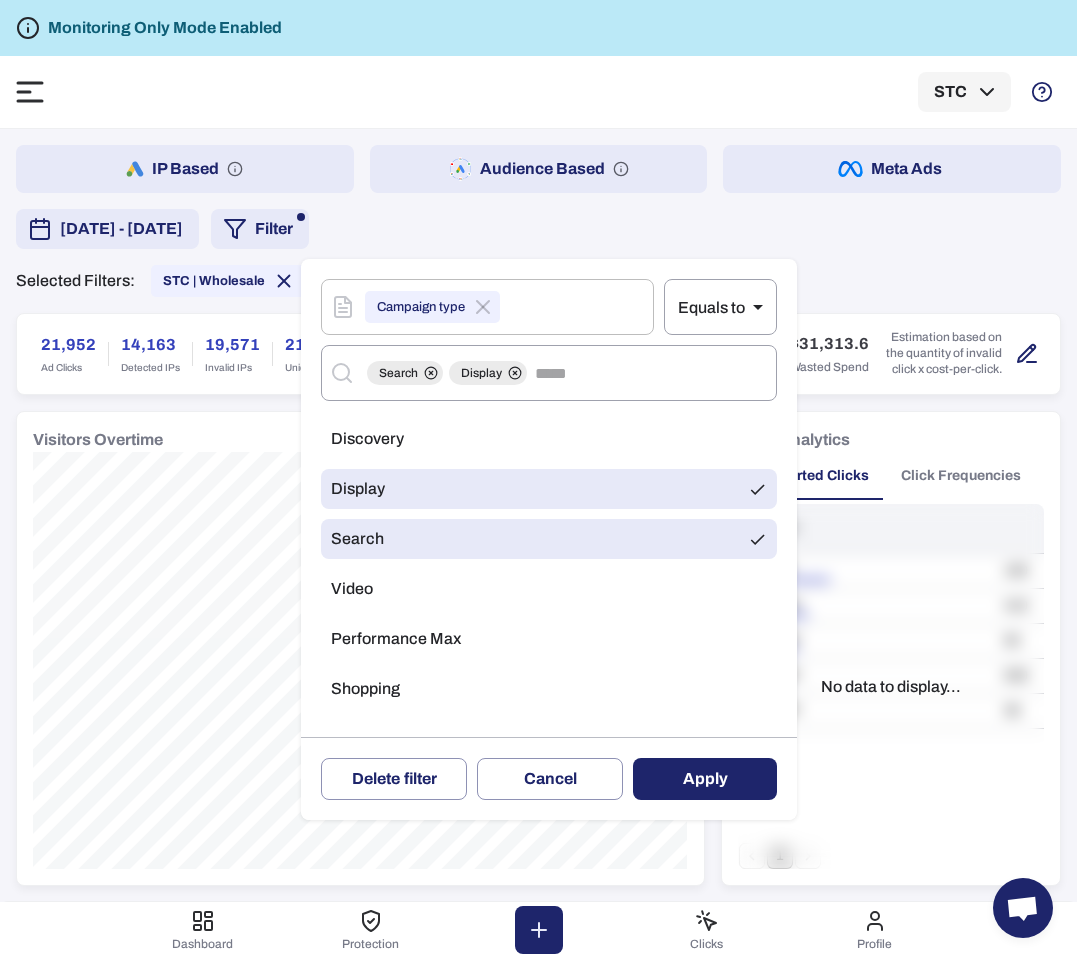click on "Shopping" at bounding box center (549, 689) 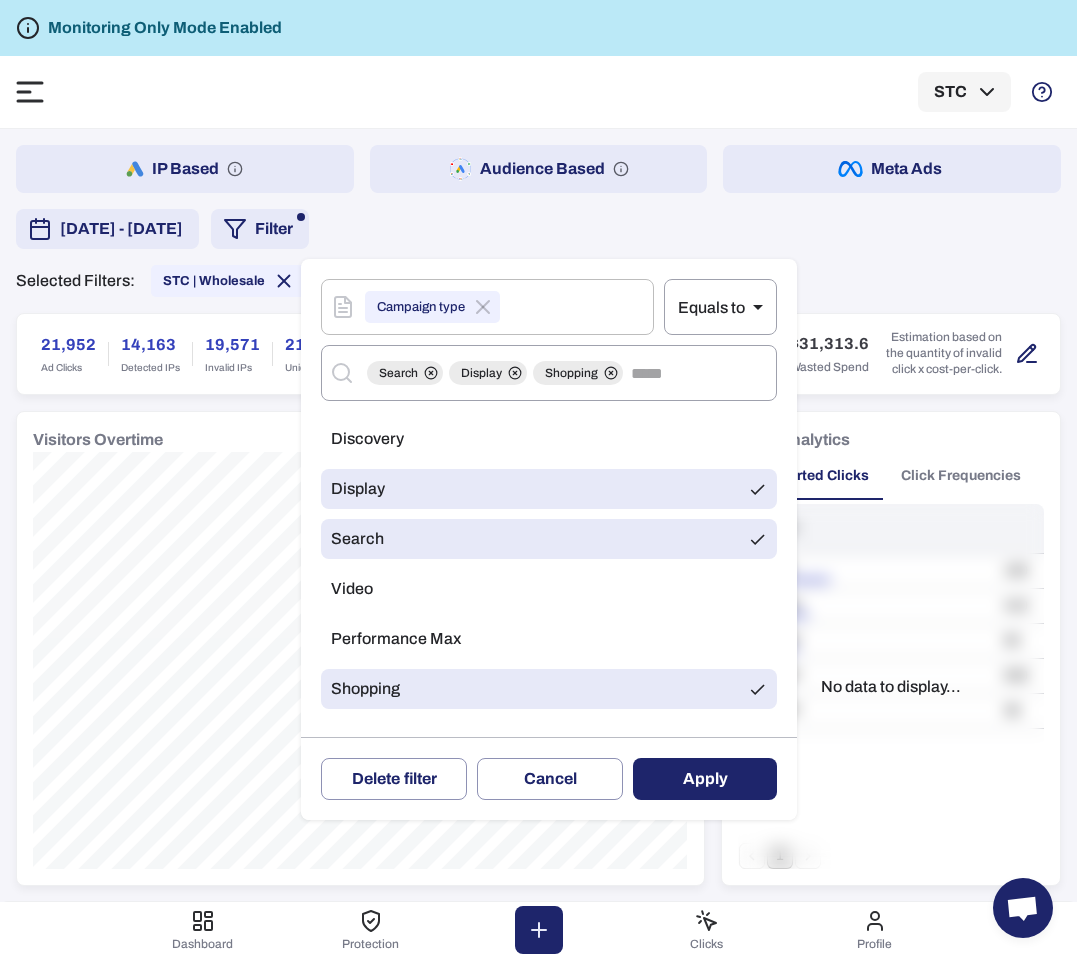 click on "Apply" at bounding box center (705, 779) 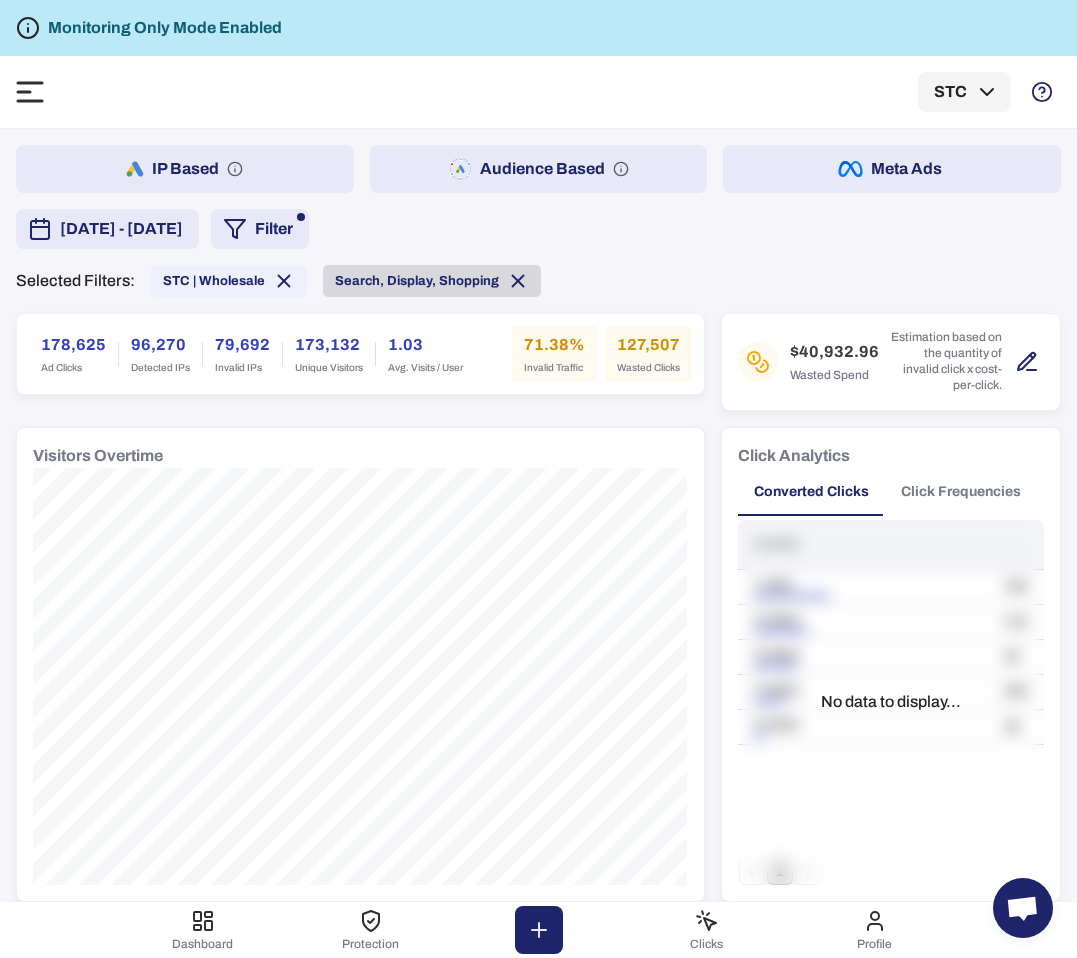 click on "Search, Display, Shopping" at bounding box center [417, 281] 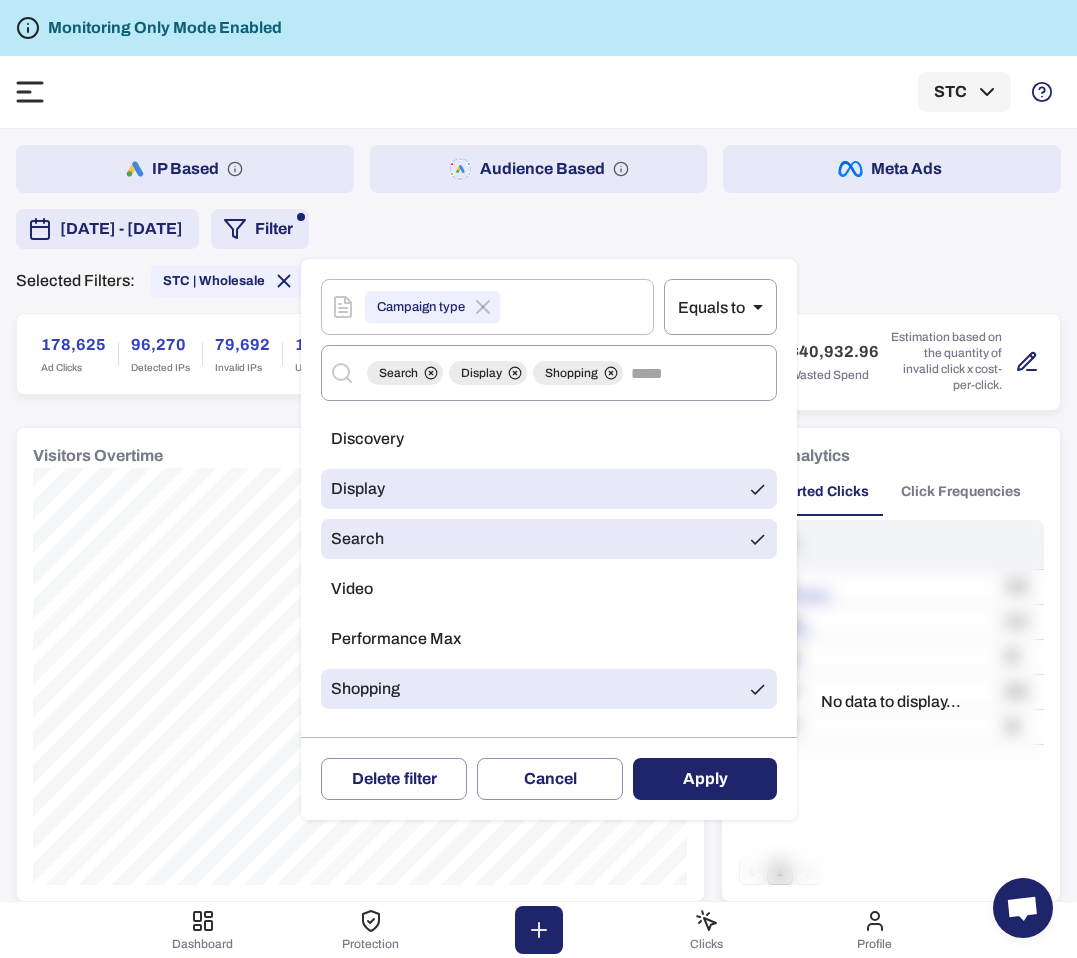 click on "Shopping" at bounding box center (549, 689) 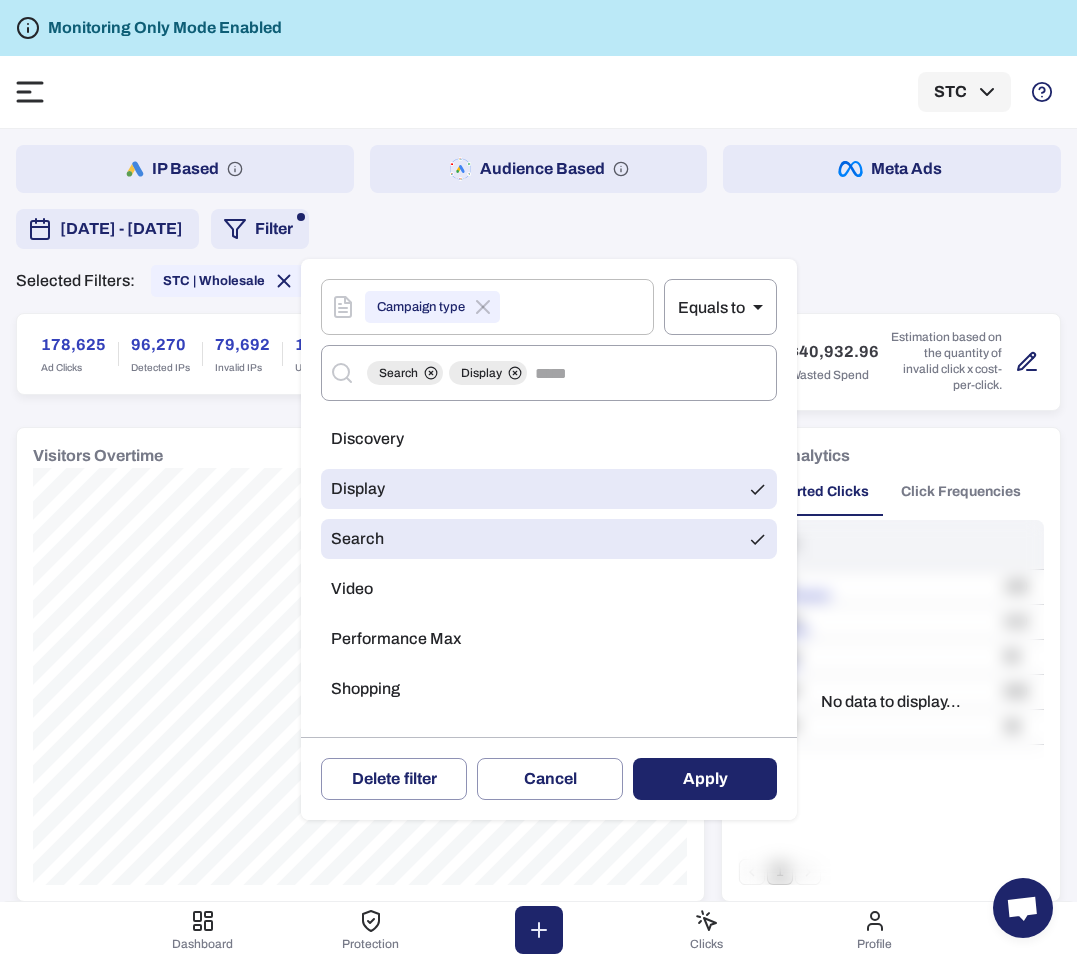 click on "Apply" at bounding box center [705, 779] 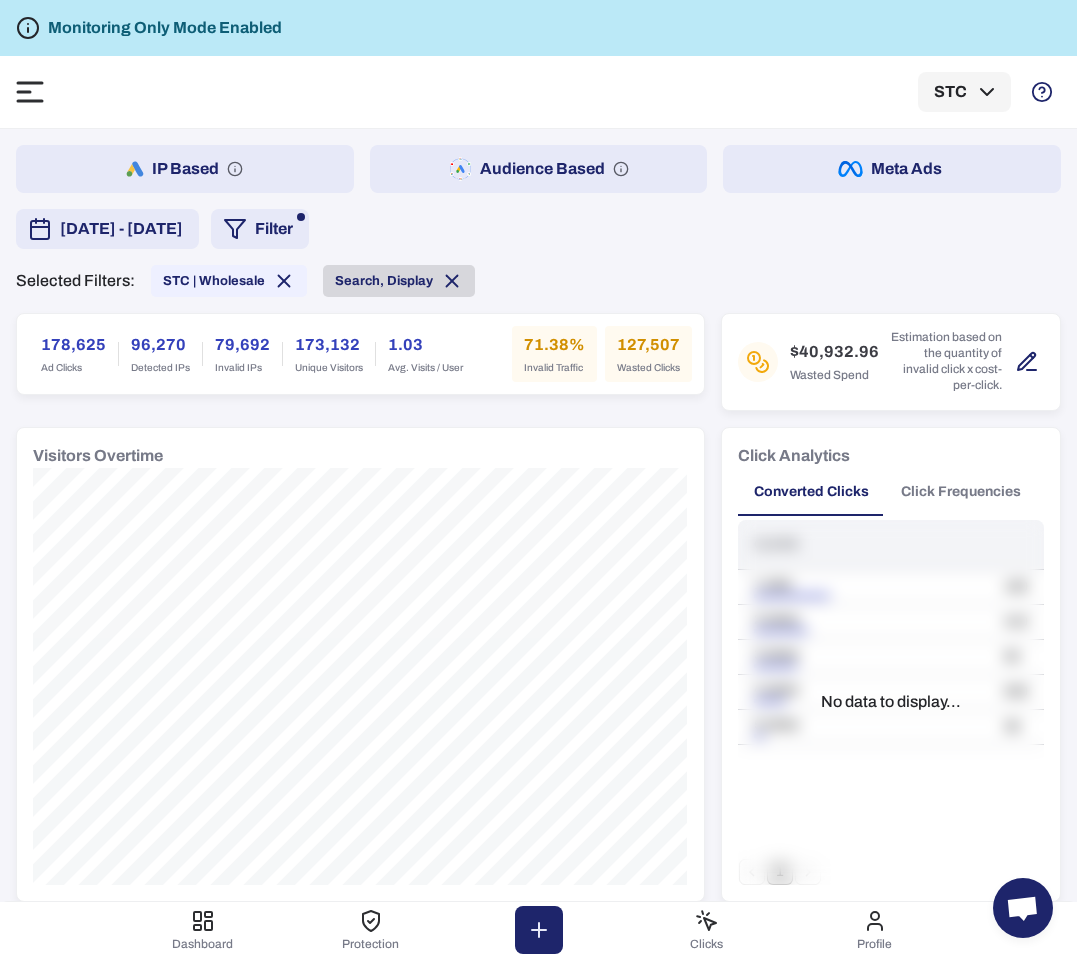 click on "Search, Display" at bounding box center (384, 281) 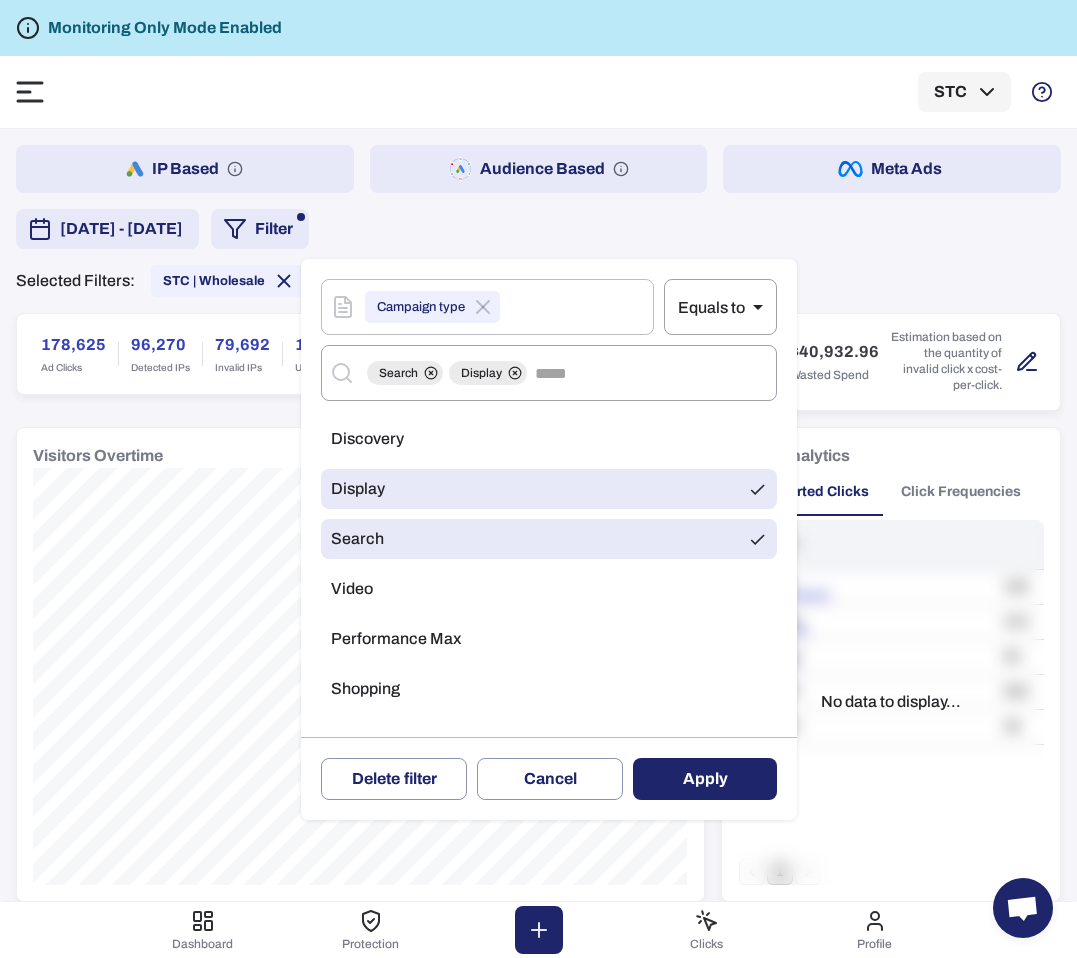 click on "Display" at bounding box center [549, 489] 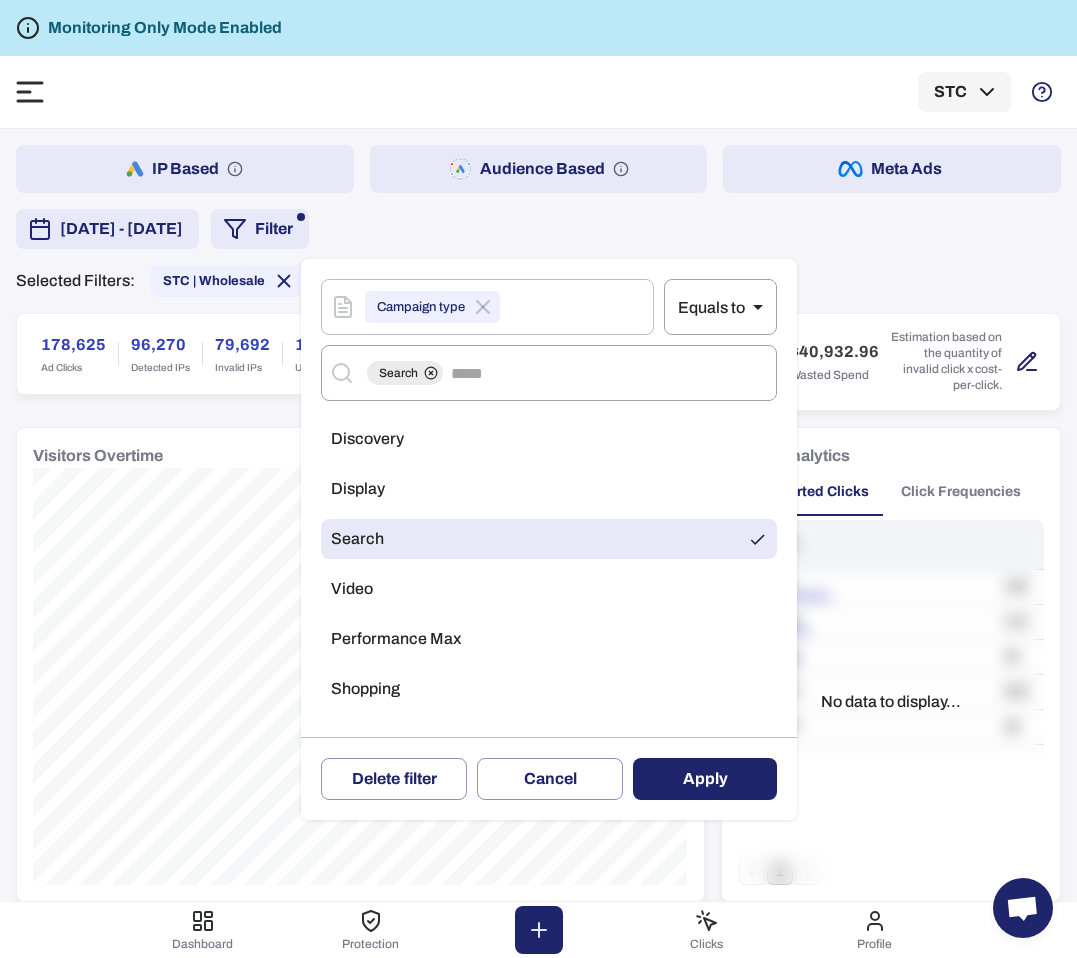 click on "Apply" at bounding box center (705, 779) 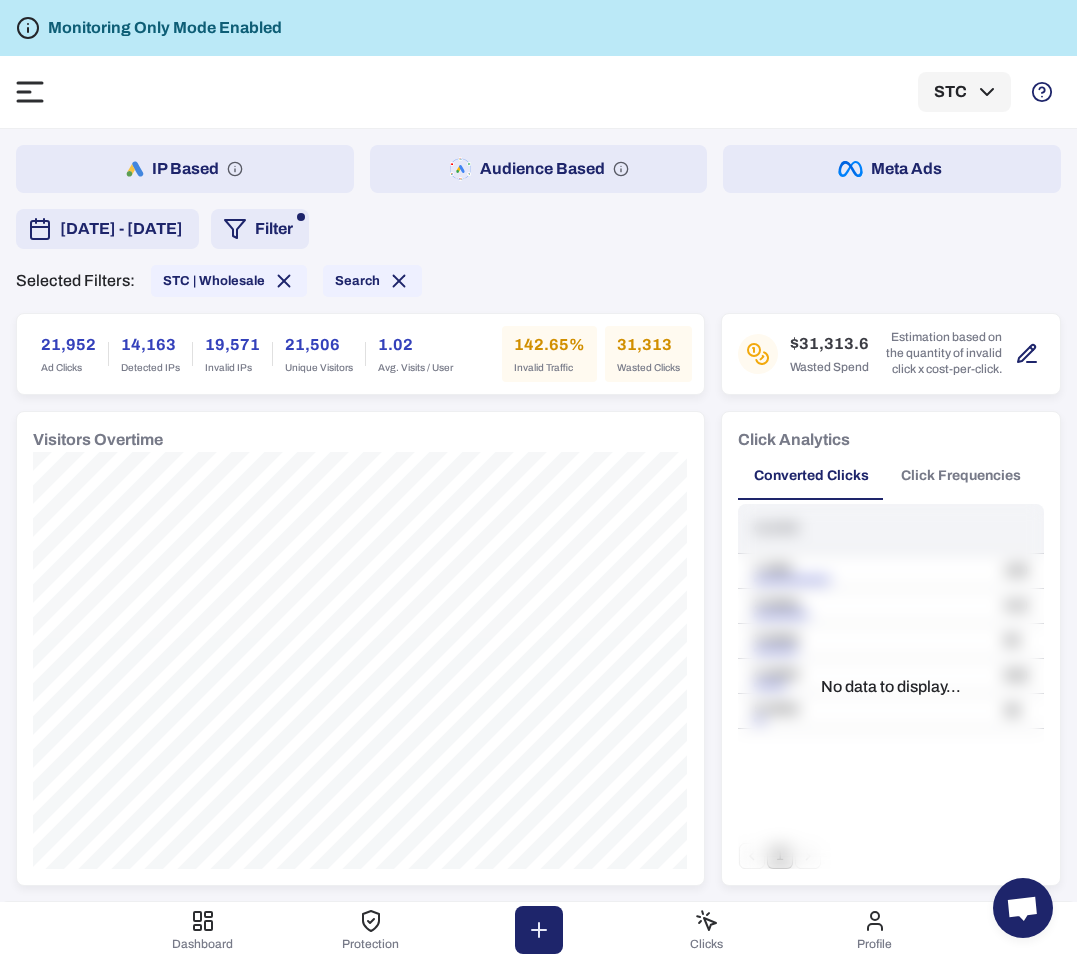 click on "[DATE] - [DATE]" at bounding box center [121, 229] 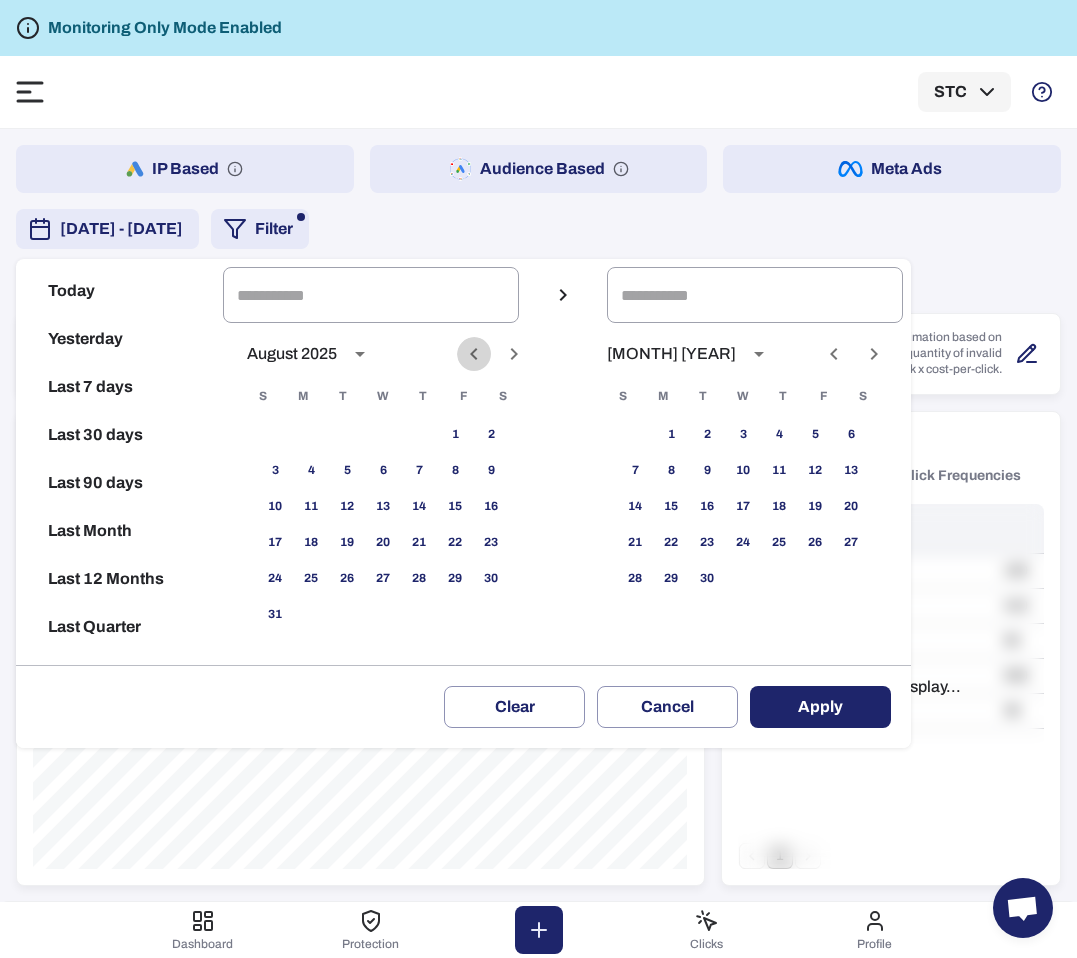 click 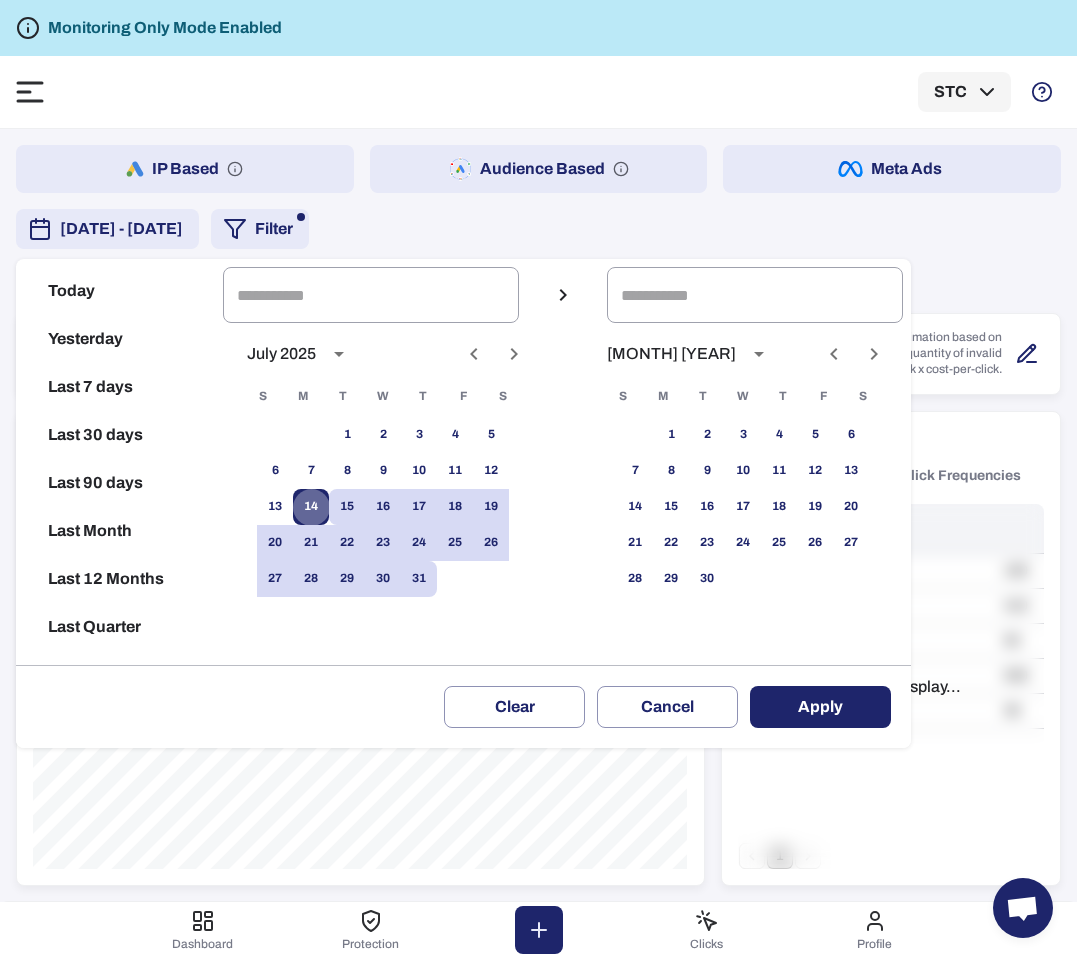 click on "14" at bounding box center (311, 507) 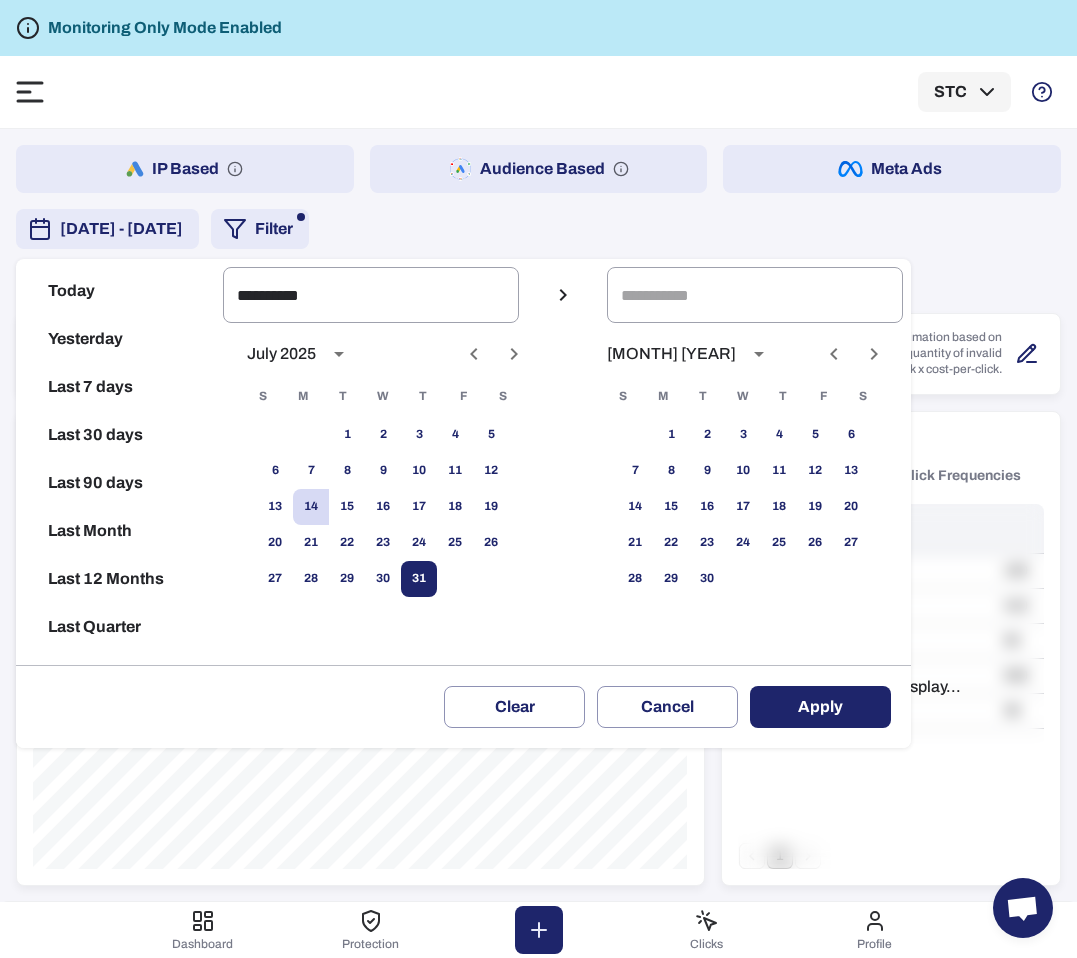 click on "31" at bounding box center [419, 579] 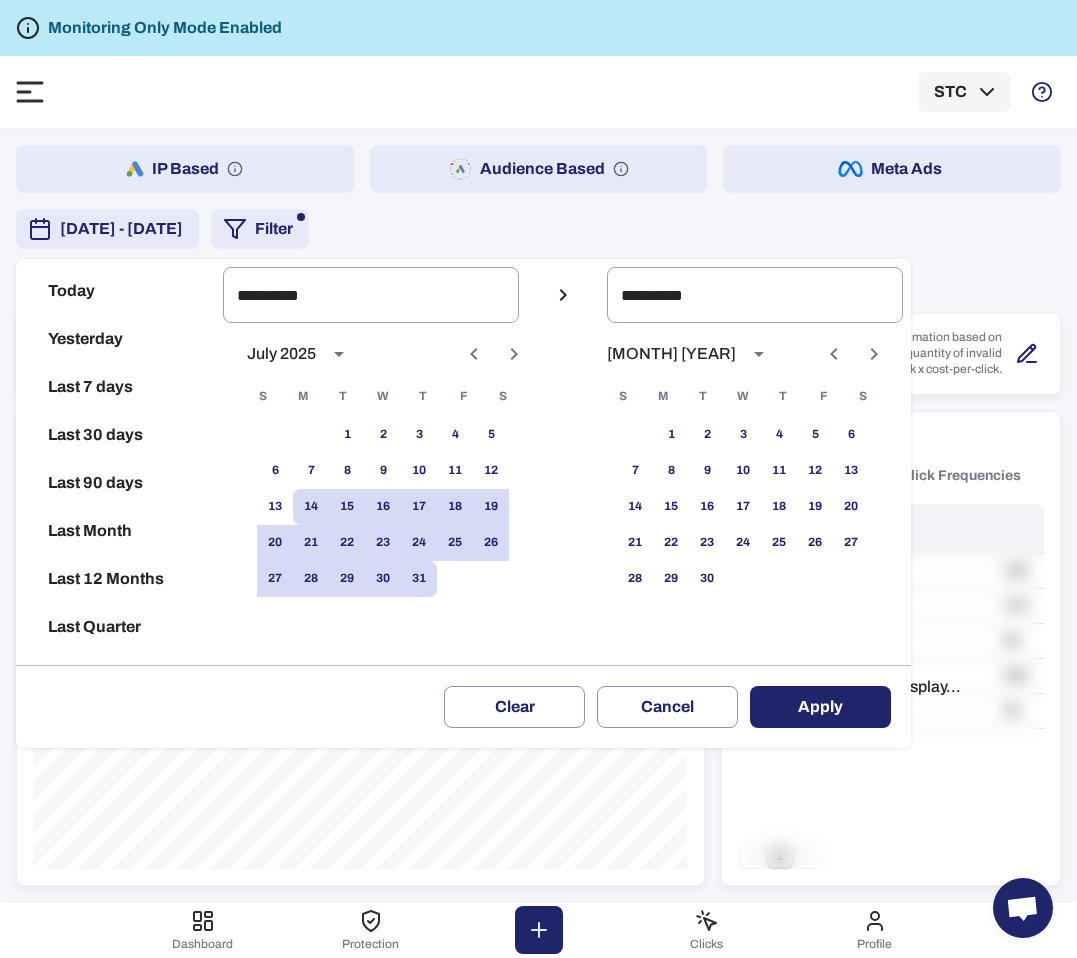 click on "Apply" at bounding box center [820, 707] 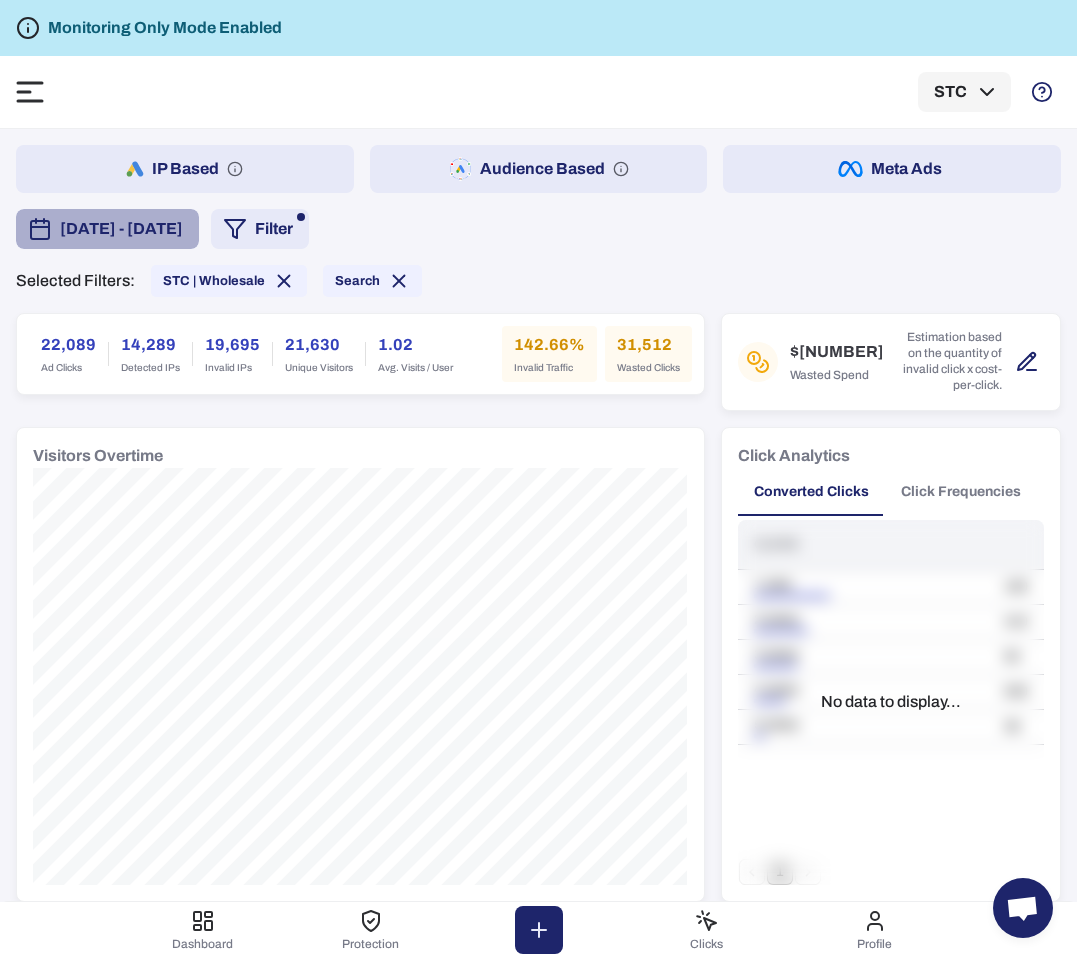 click on "[DATE] - [DATE]" at bounding box center [121, 229] 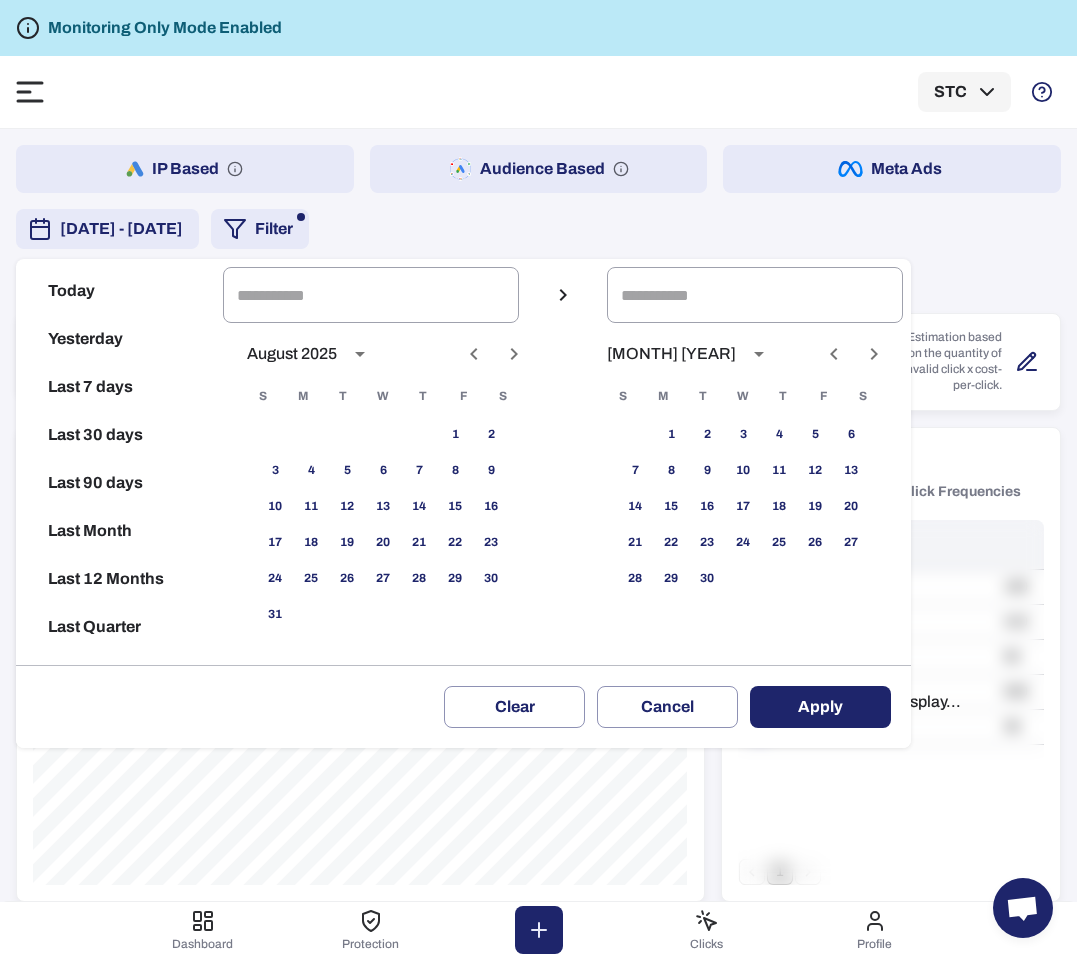 click 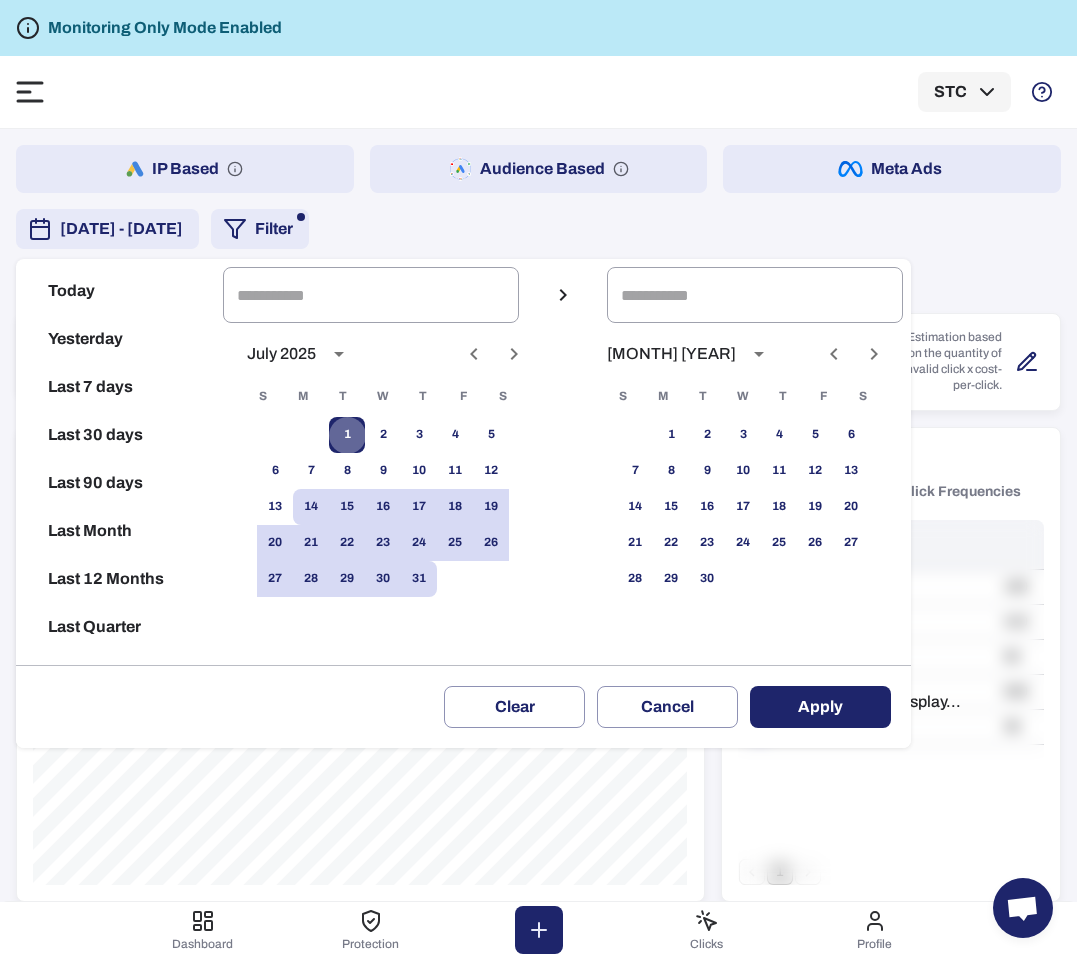 click on "1" at bounding box center (347, 435) 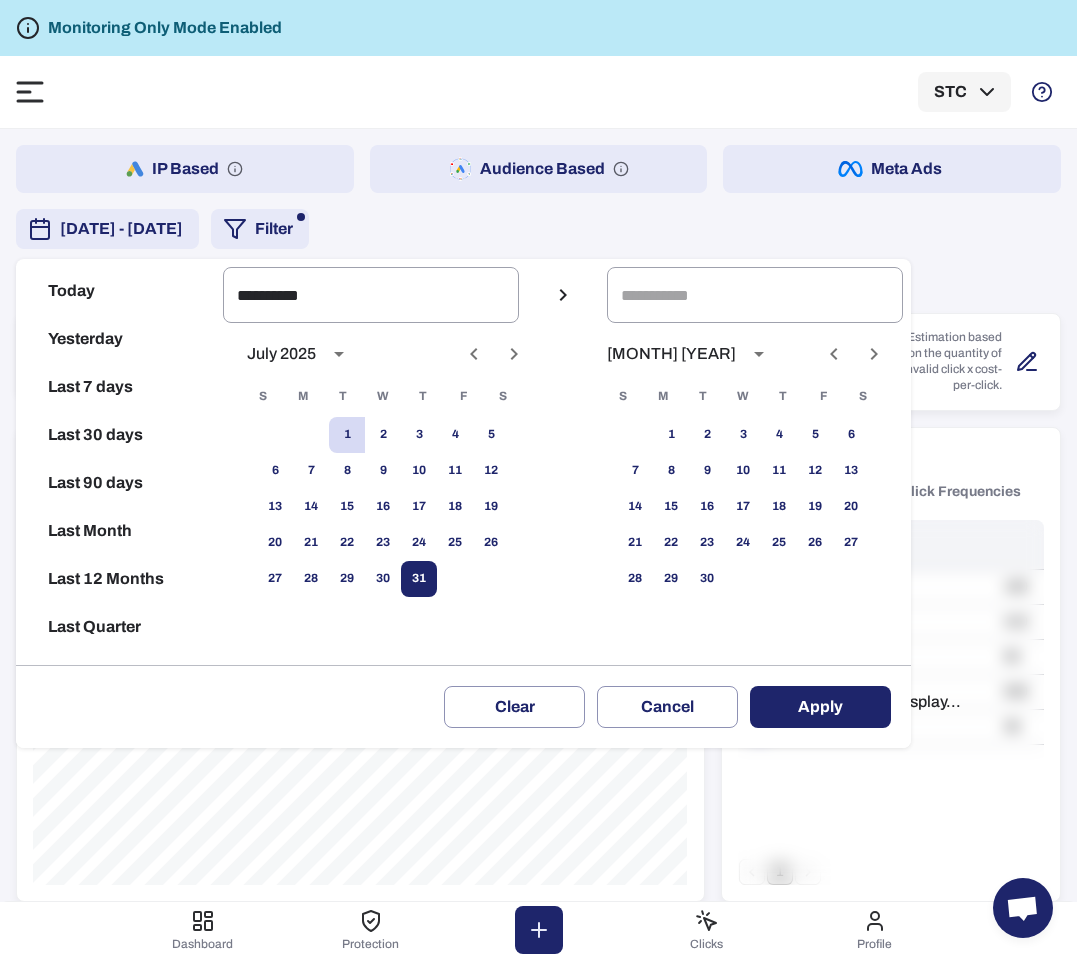 click on "31" at bounding box center (419, 579) 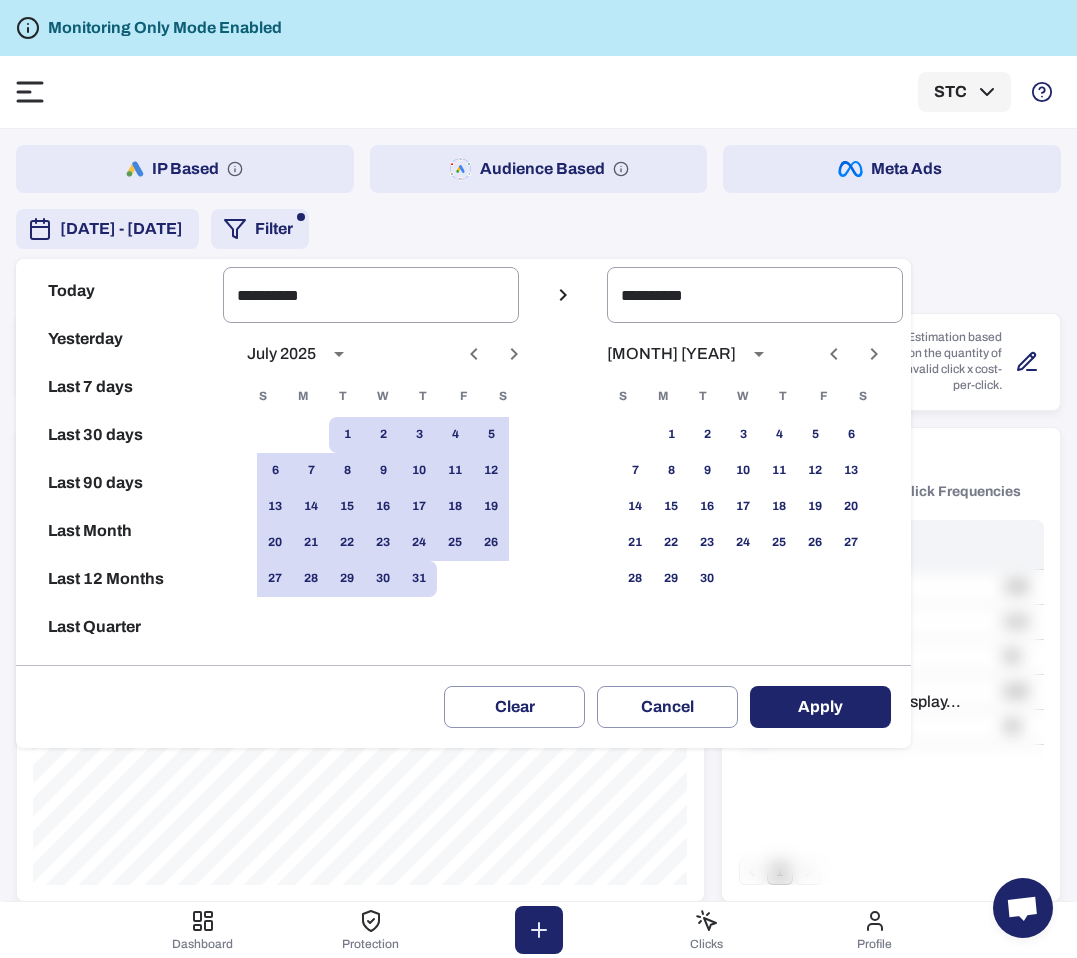 click on "Apply" at bounding box center (820, 707) 